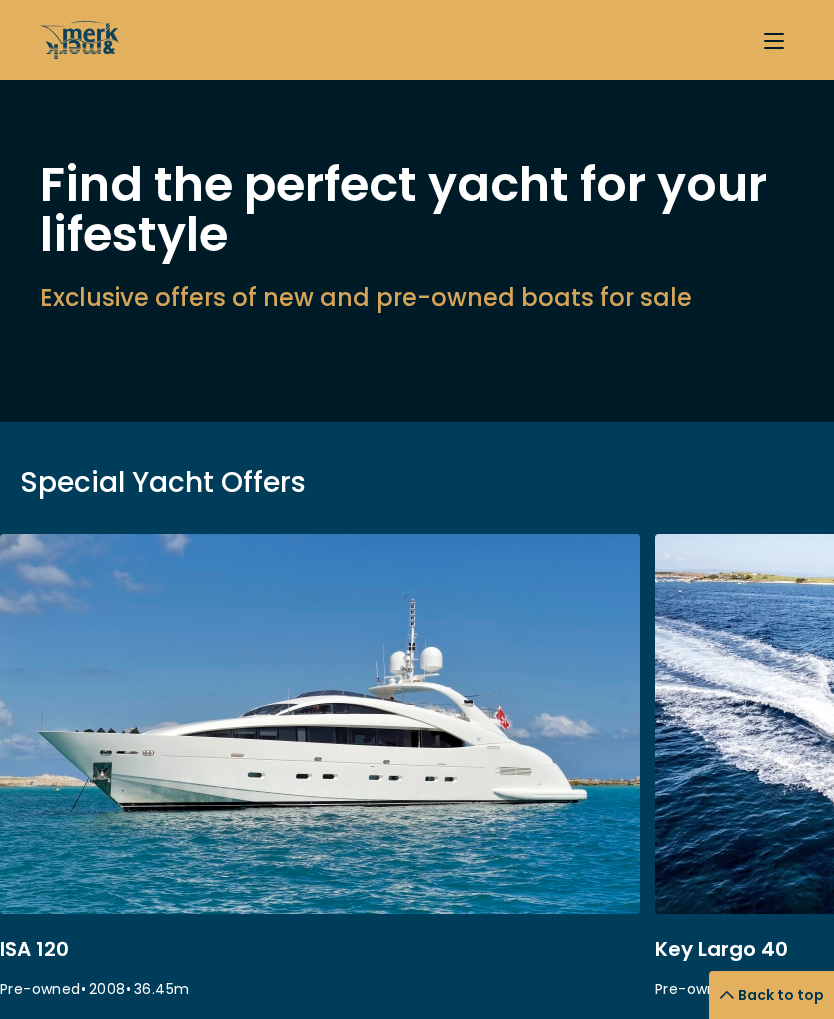scroll, scrollTop: 0, scrollLeft: 0, axis: both 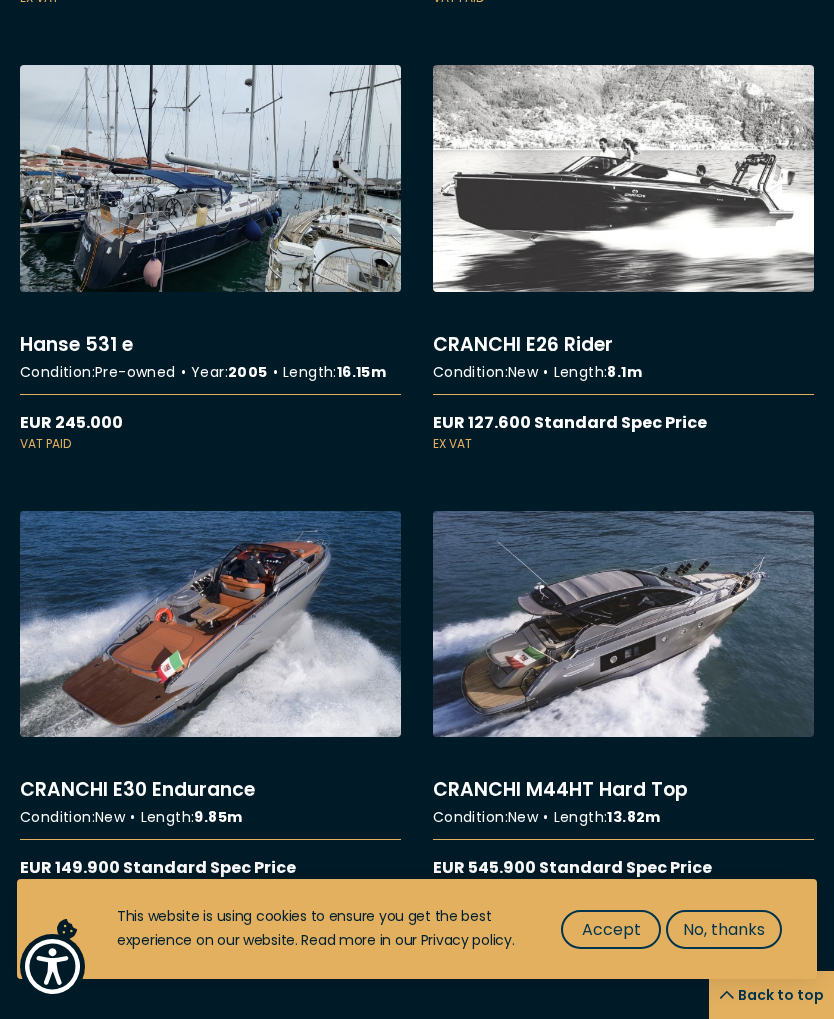 click on "More details about  Hanse 531 e" at bounding box center [210, 258] 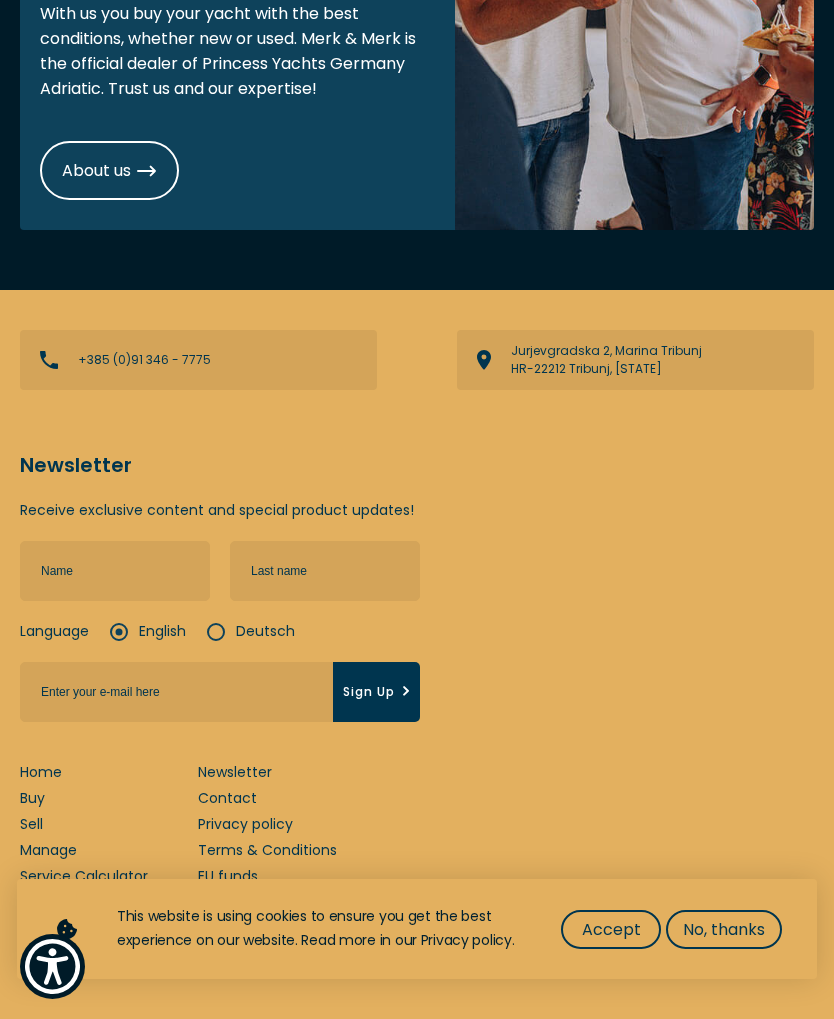 scroll, scrollTop: 0, scrollLeft: 0, axis: both 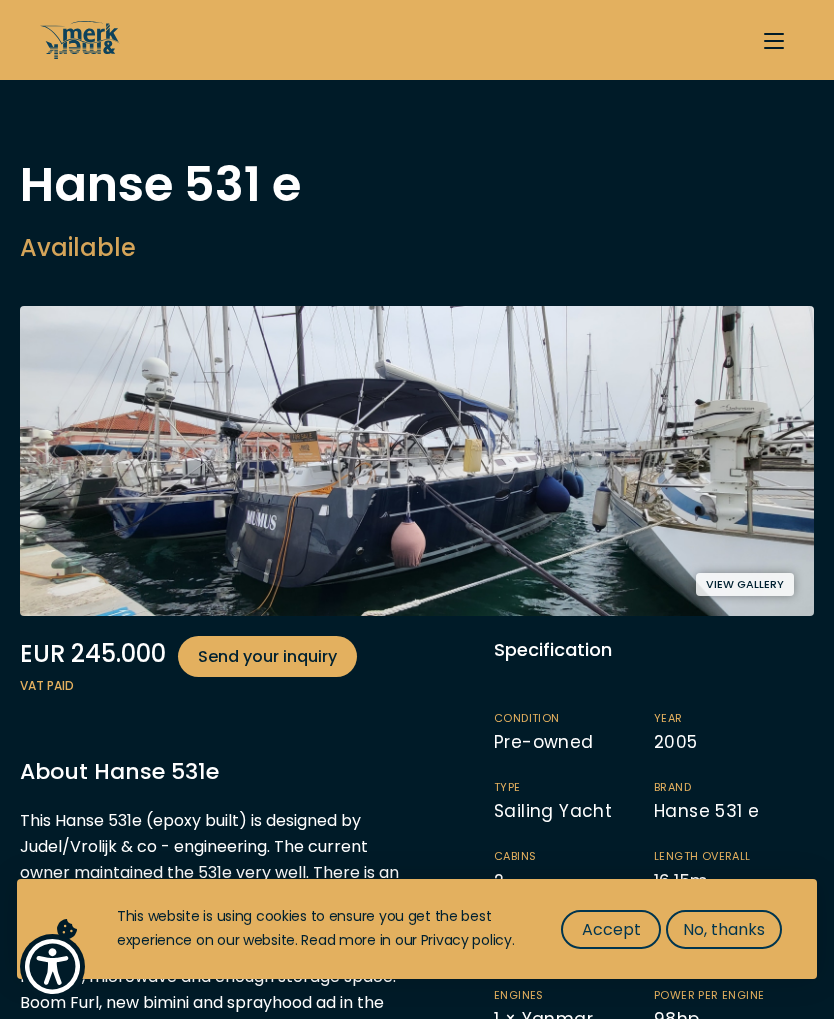 click on "About Hanse 531e" at bounding box center (210, 771) 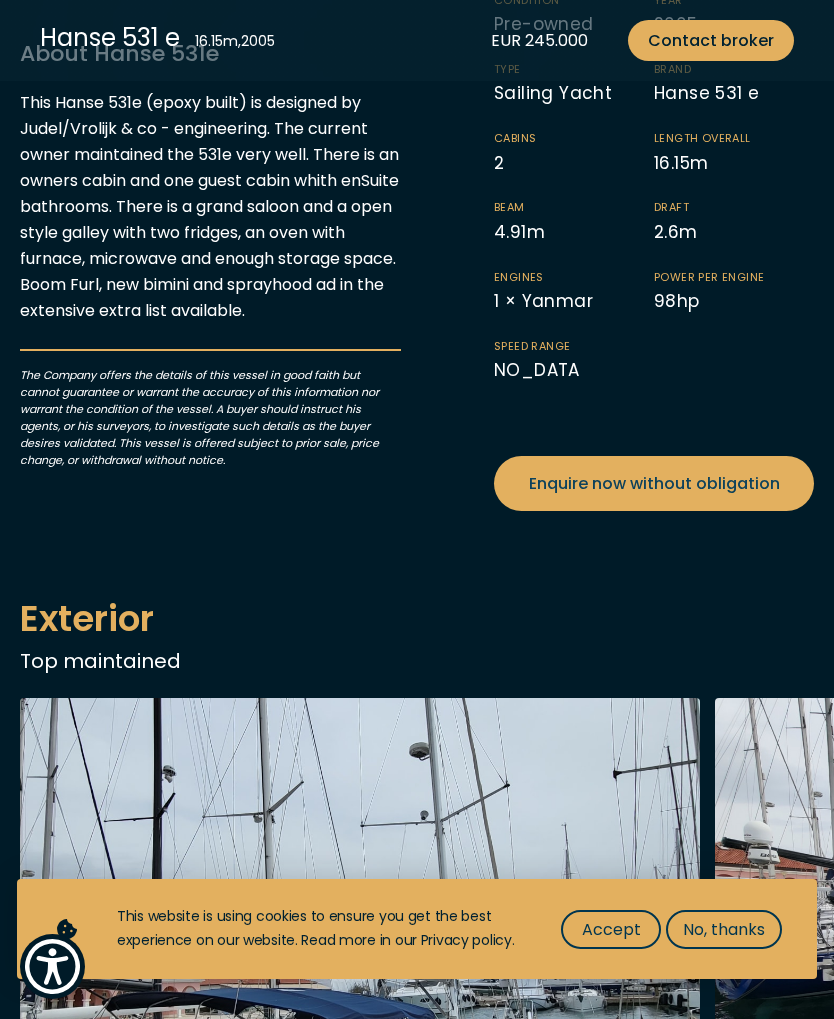 scroll, scrollTop: 765, scrollLeft: 0, axis: vertical 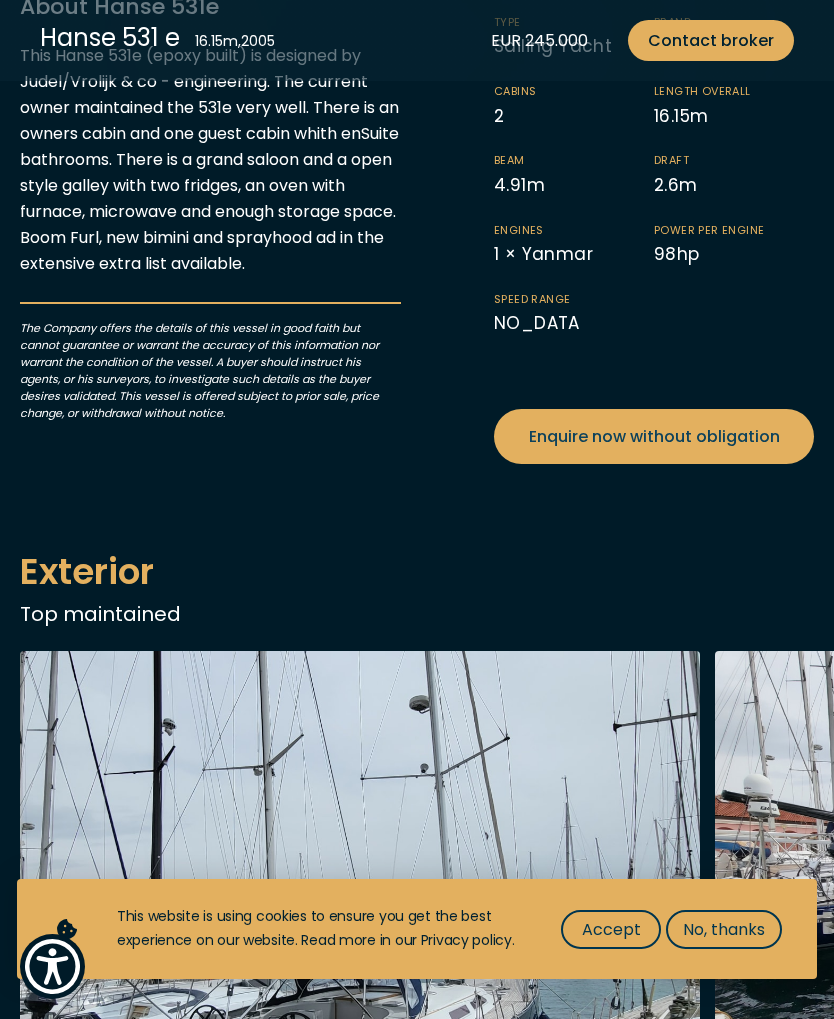 click at bounding box center [360, 879] 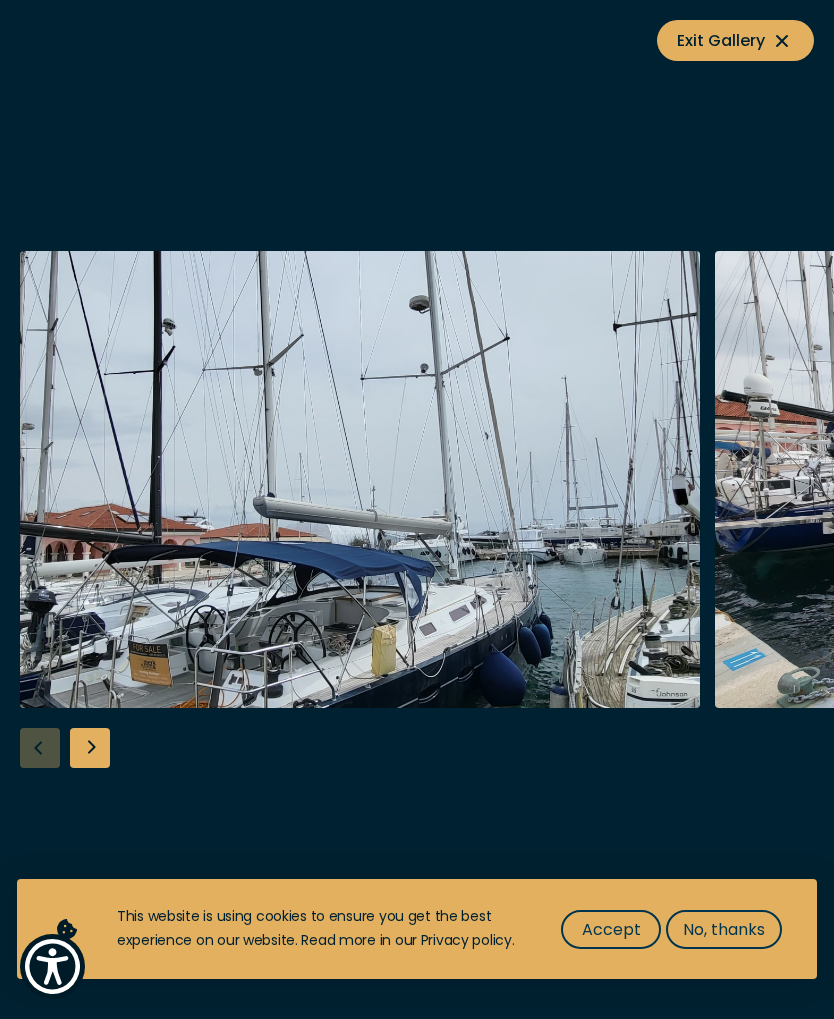 scroll, scrollTop: 1517, scrollLeft: 0, axis: vertical 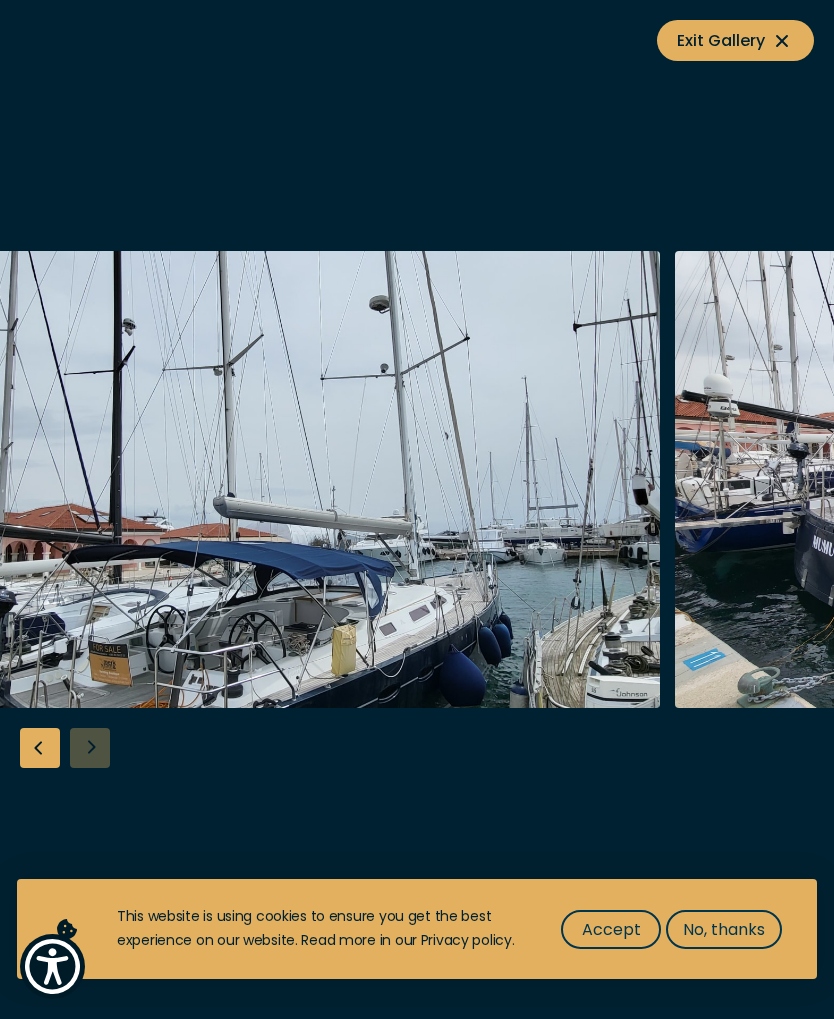 click at bounding box center (417, 509) 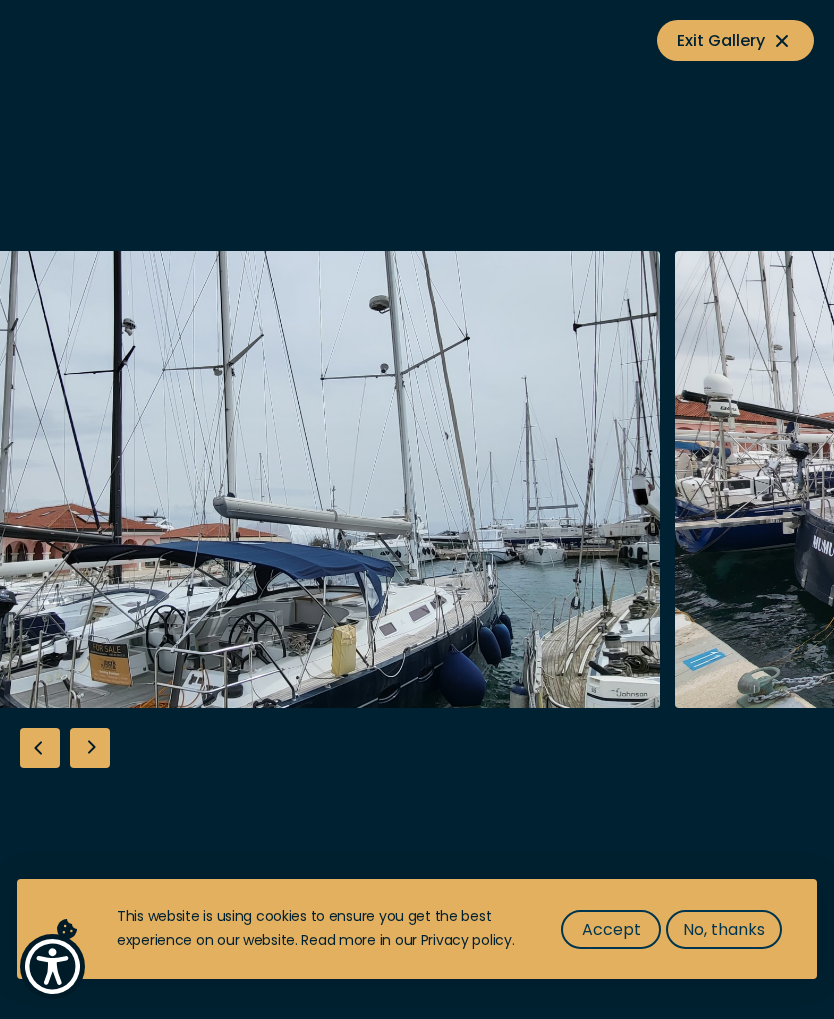 click 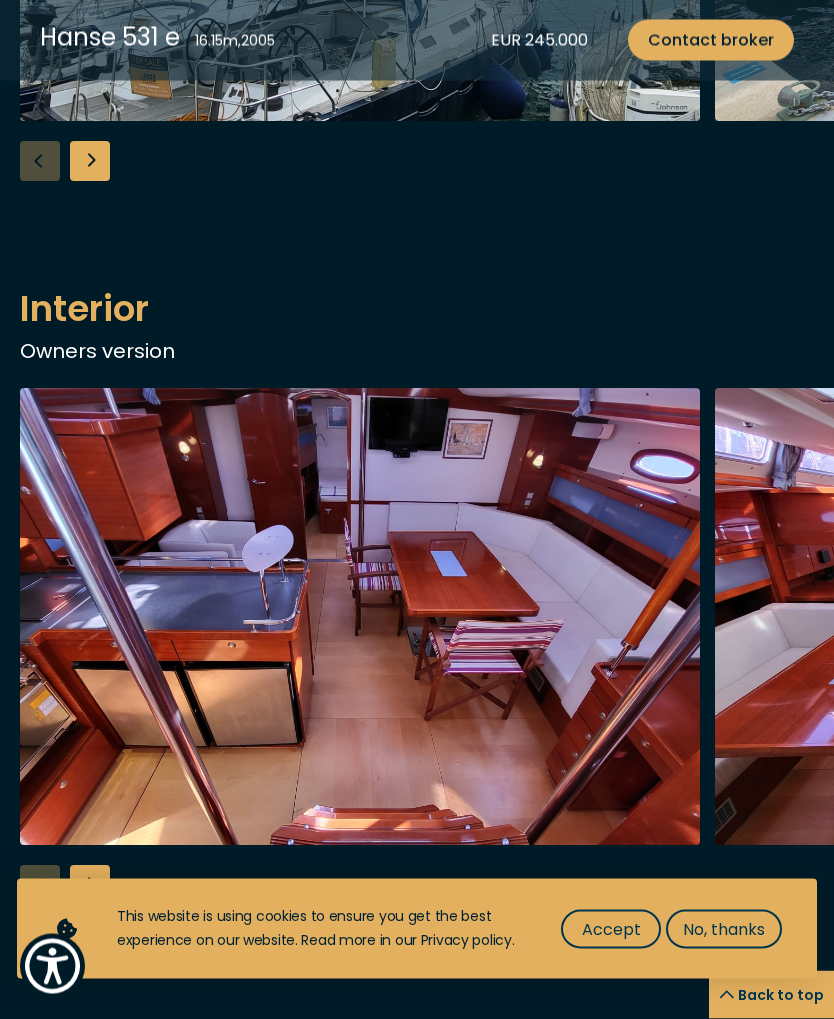 scroll, scrollTop: 1756, scrollLeft: 0, axis: vertical 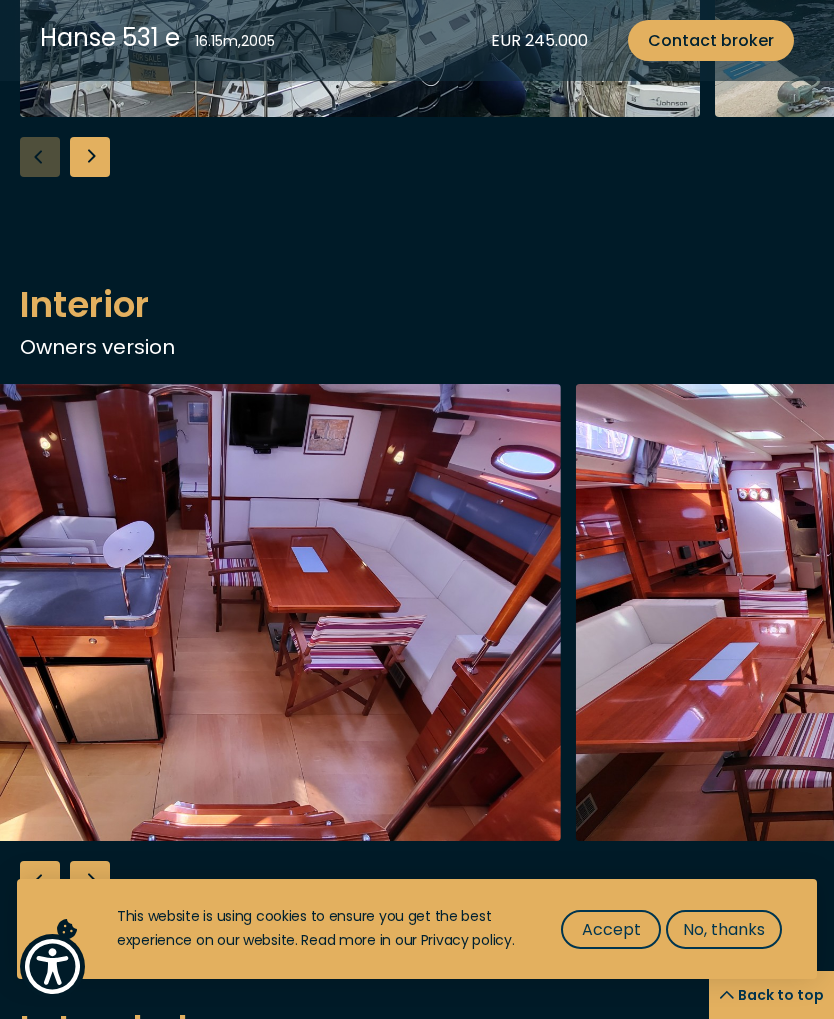 click at bounding box center (221, 612) 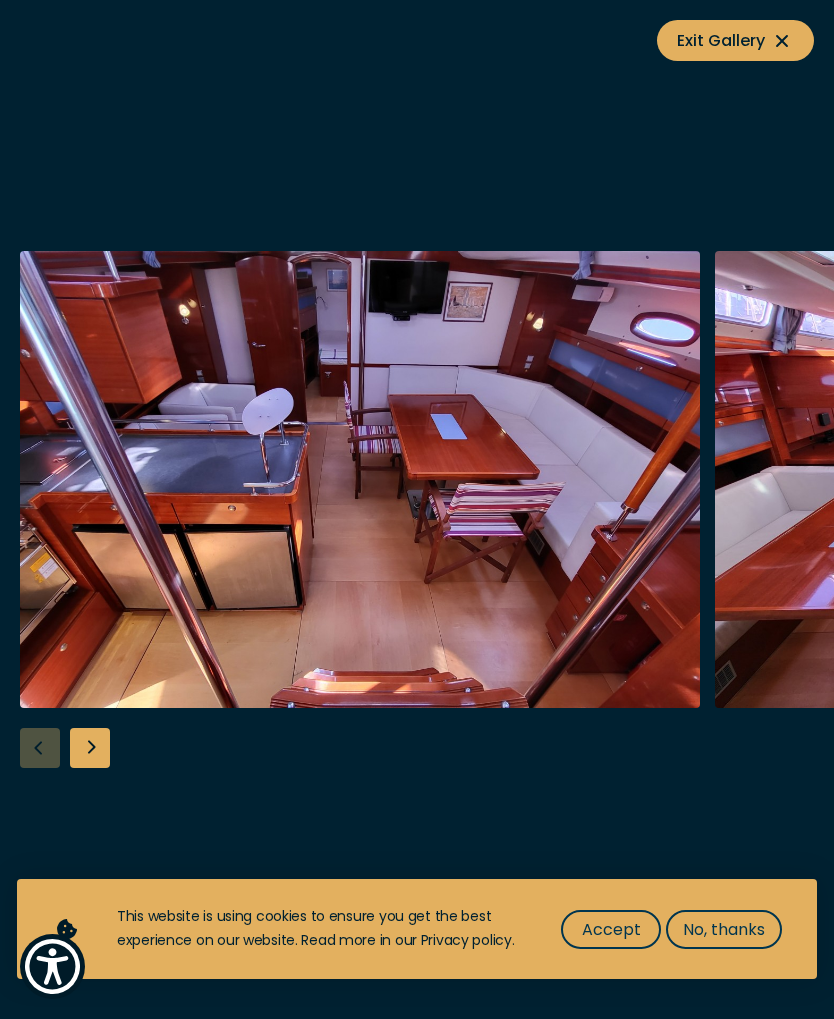 click at bounding box center (90, 748) 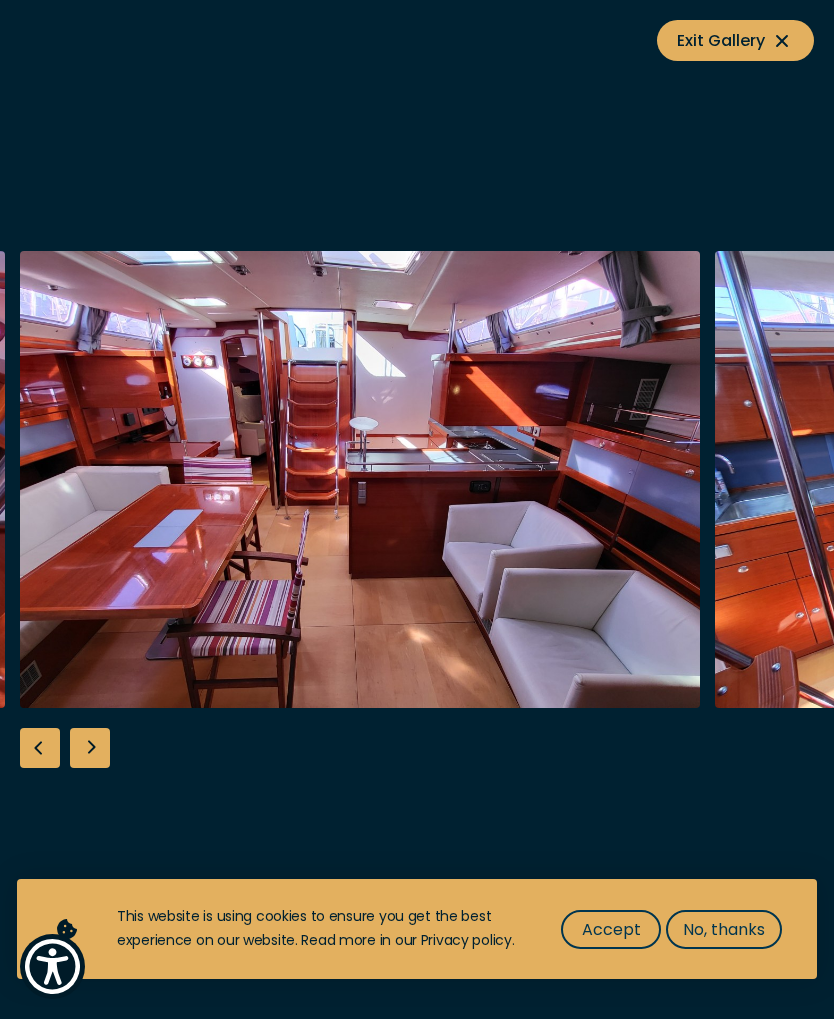 click at bounding box center (90, 748) 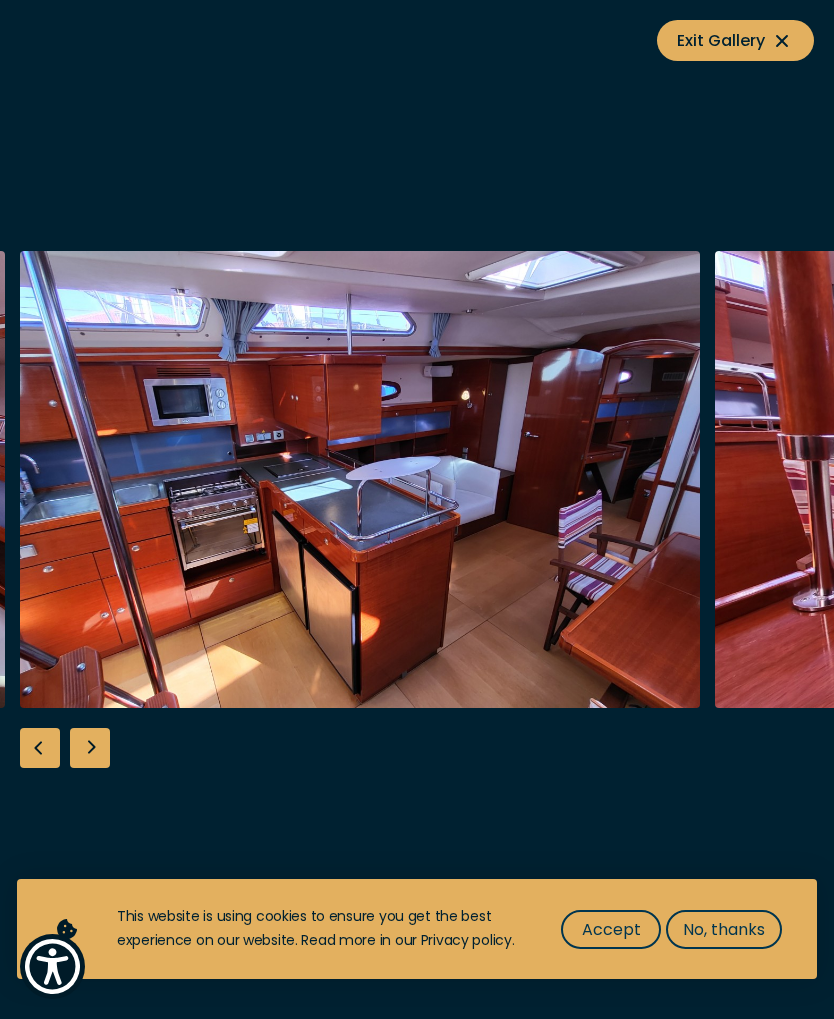click at bounding box center (90, 748) 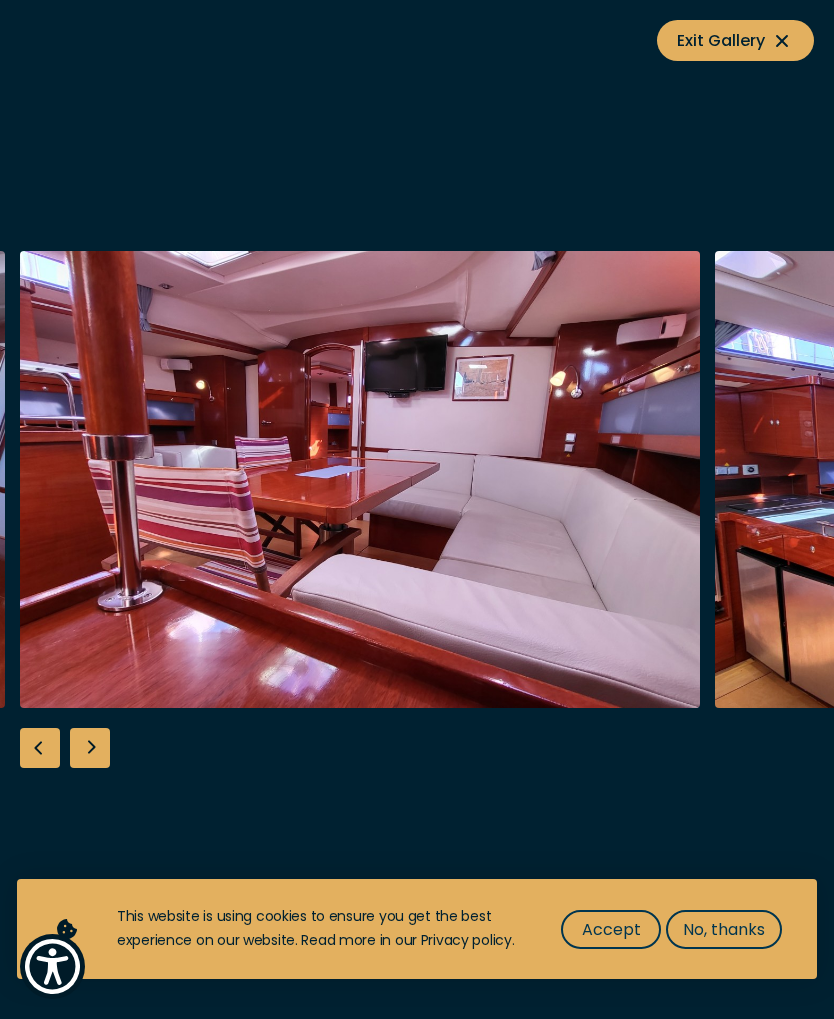 click at bounding box center [90, 748] 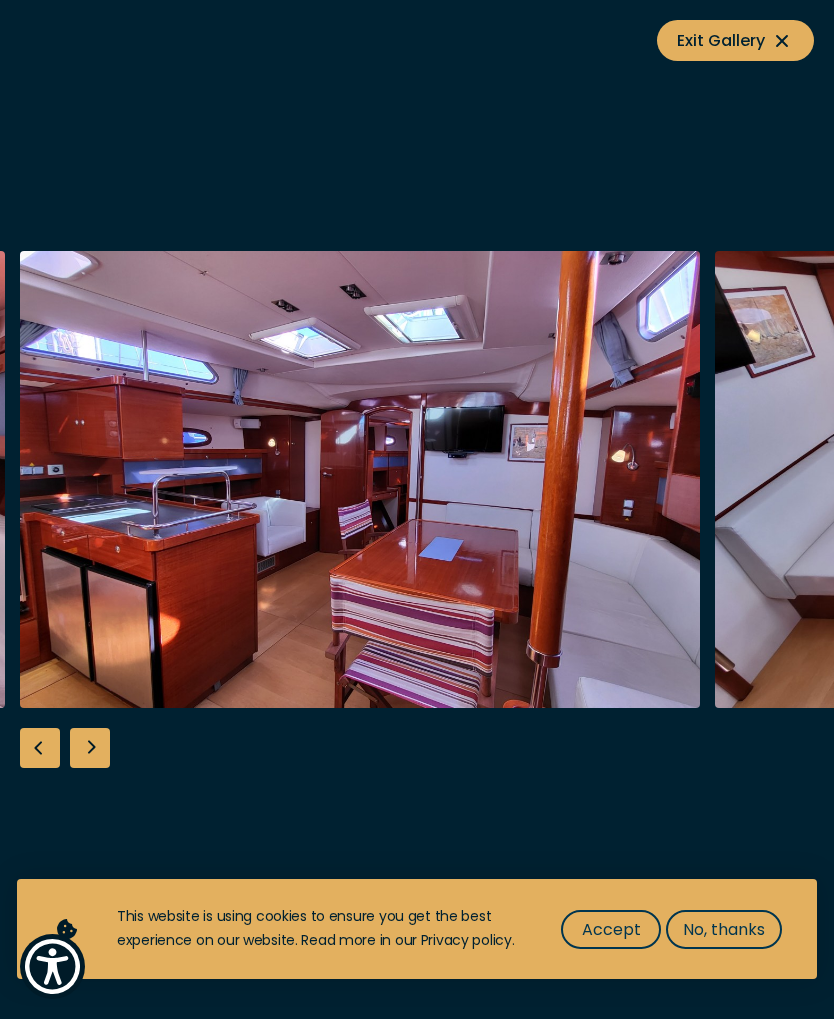 click at bounding box center [90, 748] 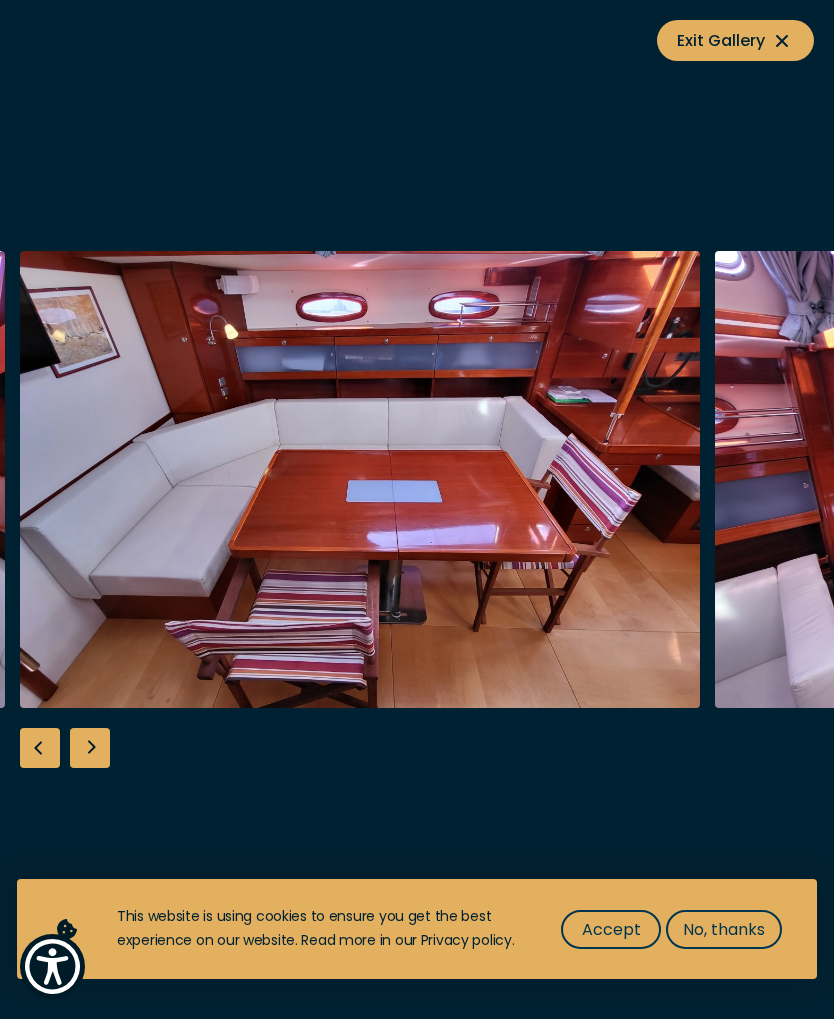 click at bounding box center (90, 748) 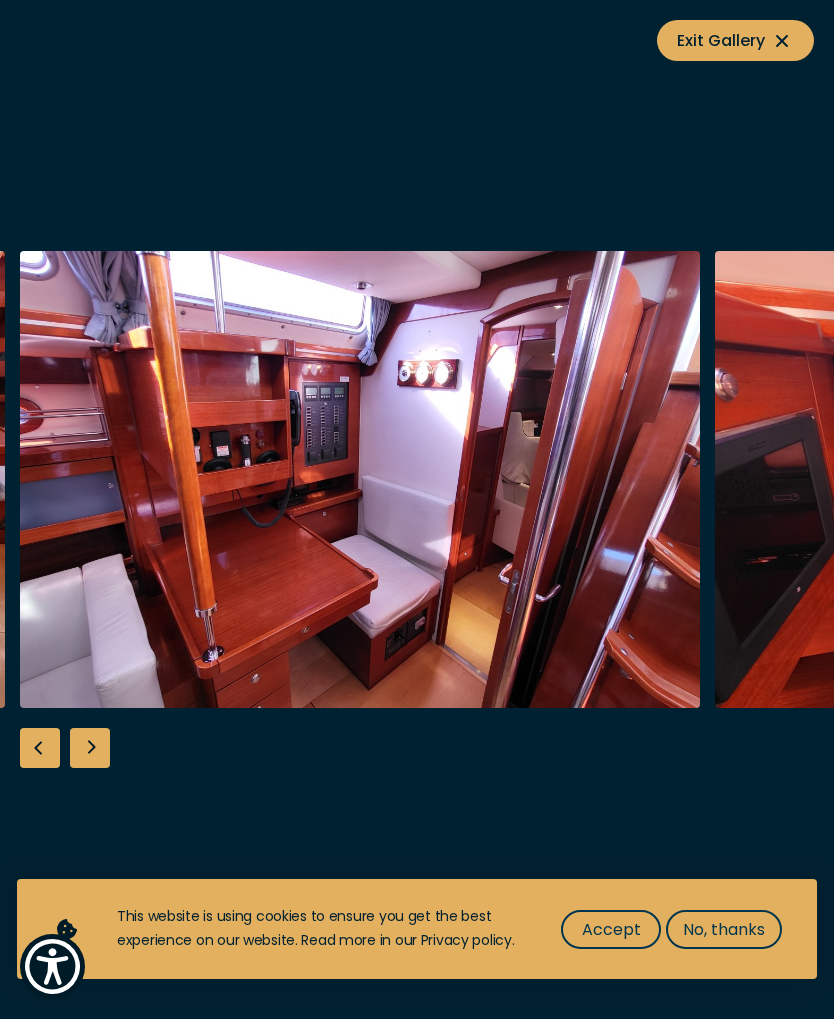 click at bounding box center (90, 748) 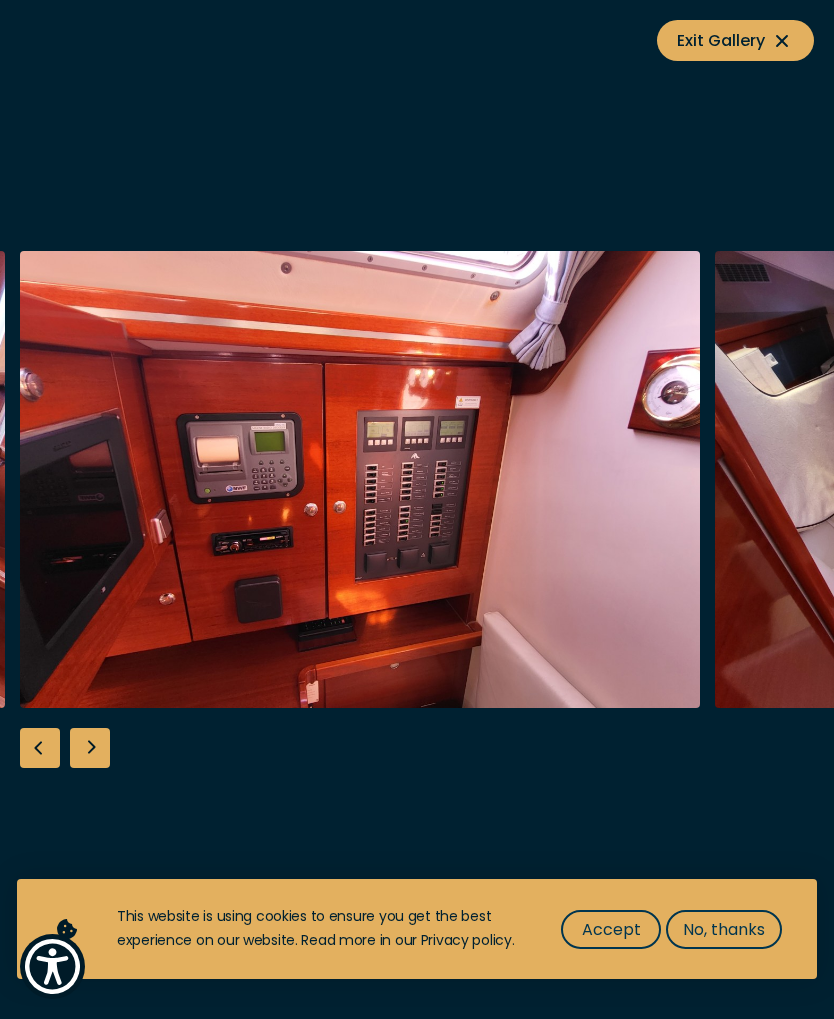 click at bounding box center [90, 748] 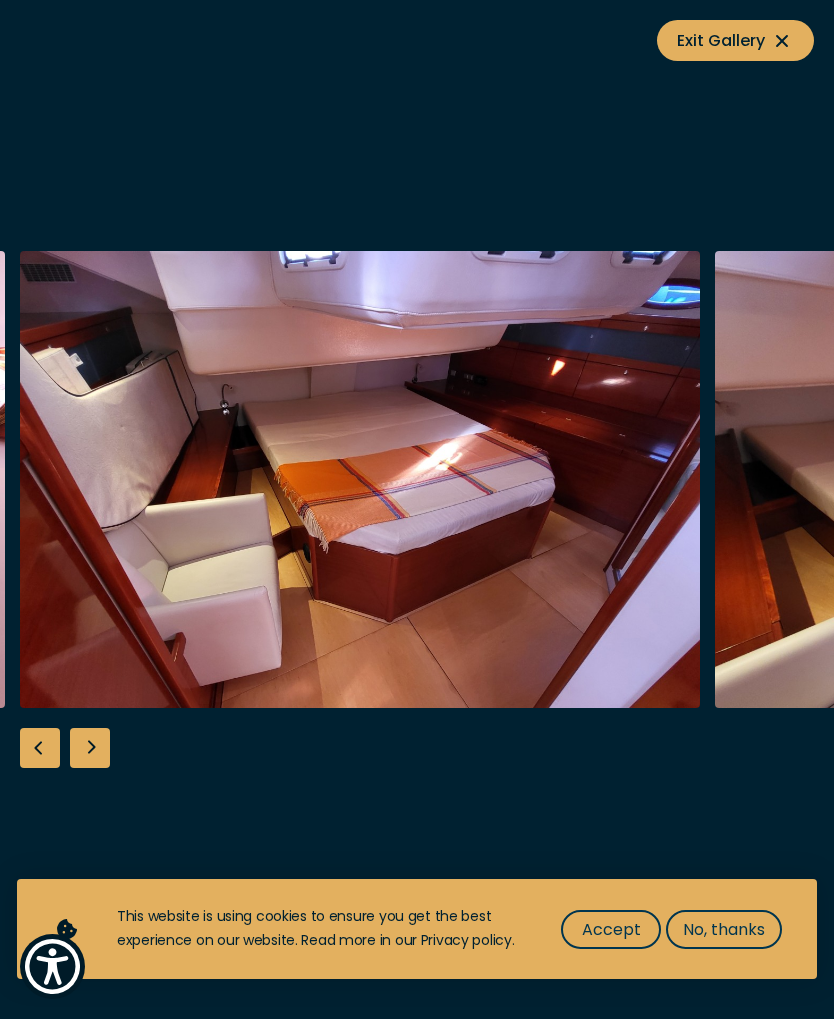 click at bounding box center (90, 748) 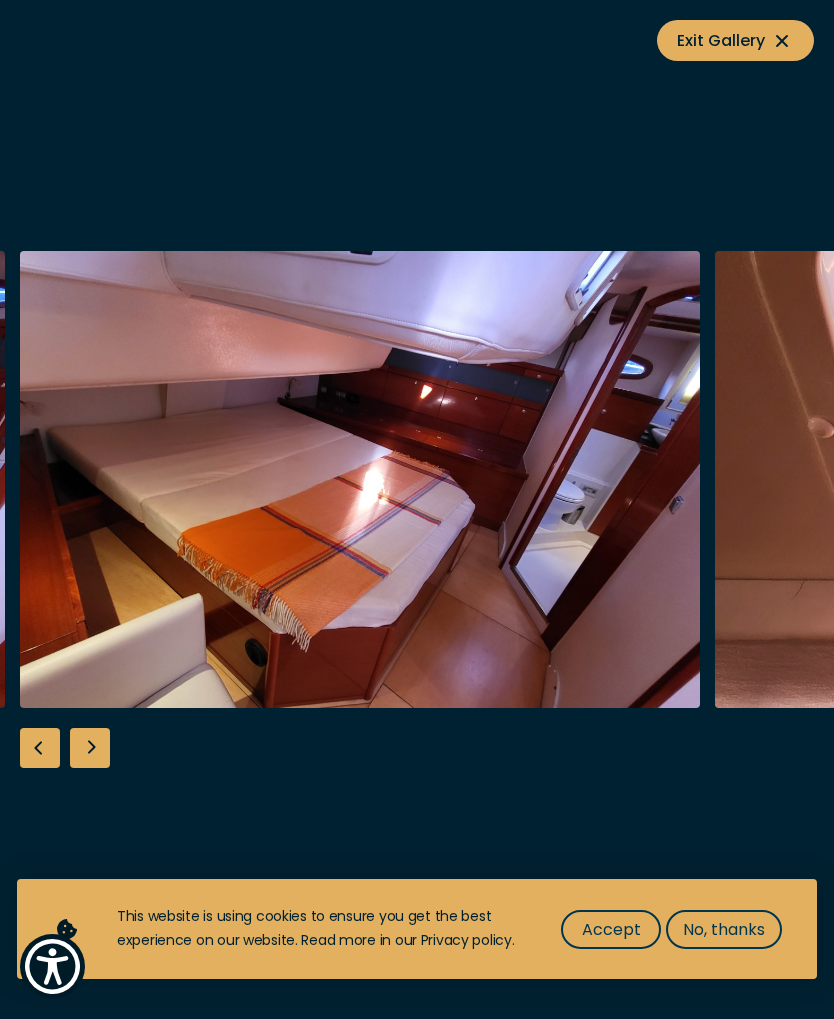 click at bounding box center (90, 748) 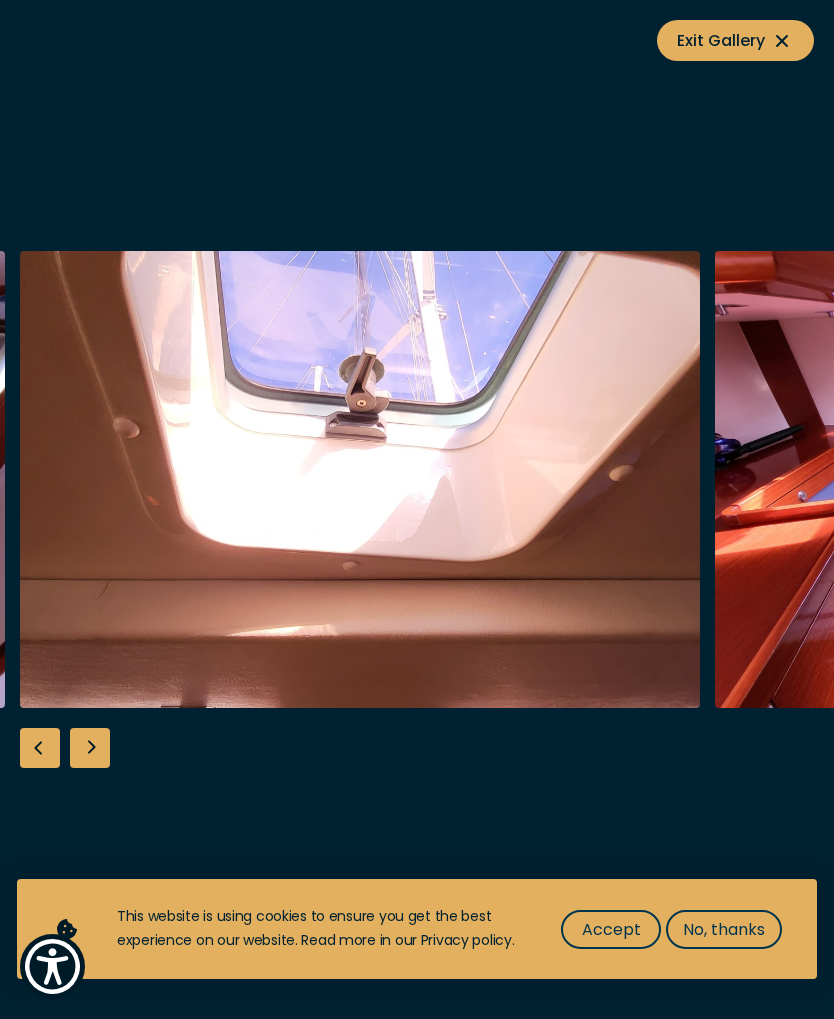 click at bounding box center (90, 748) 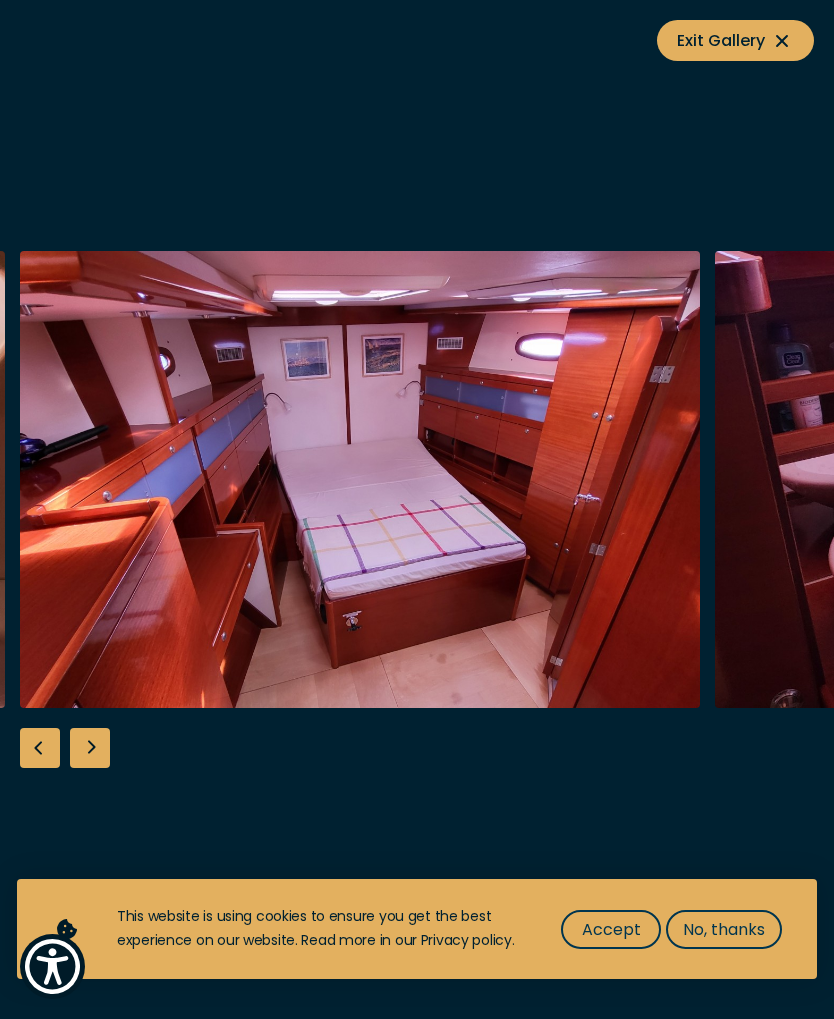 click at bounding box center (90, 748) 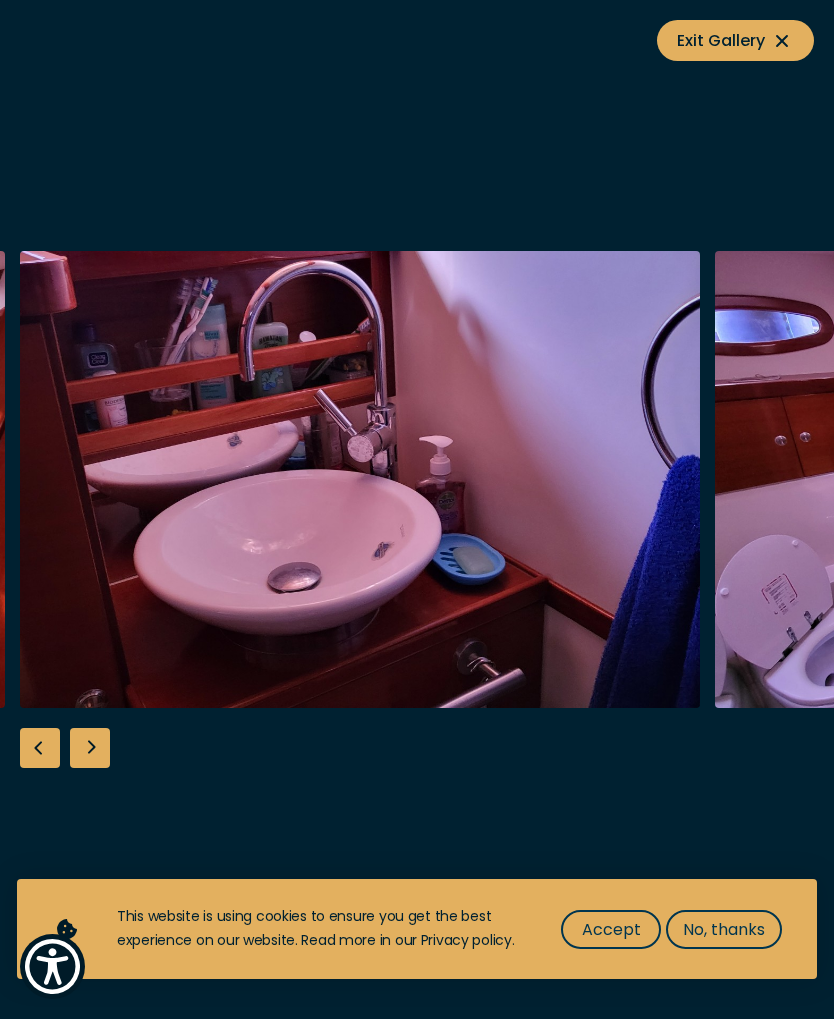 click at bounding box center [90, 748] 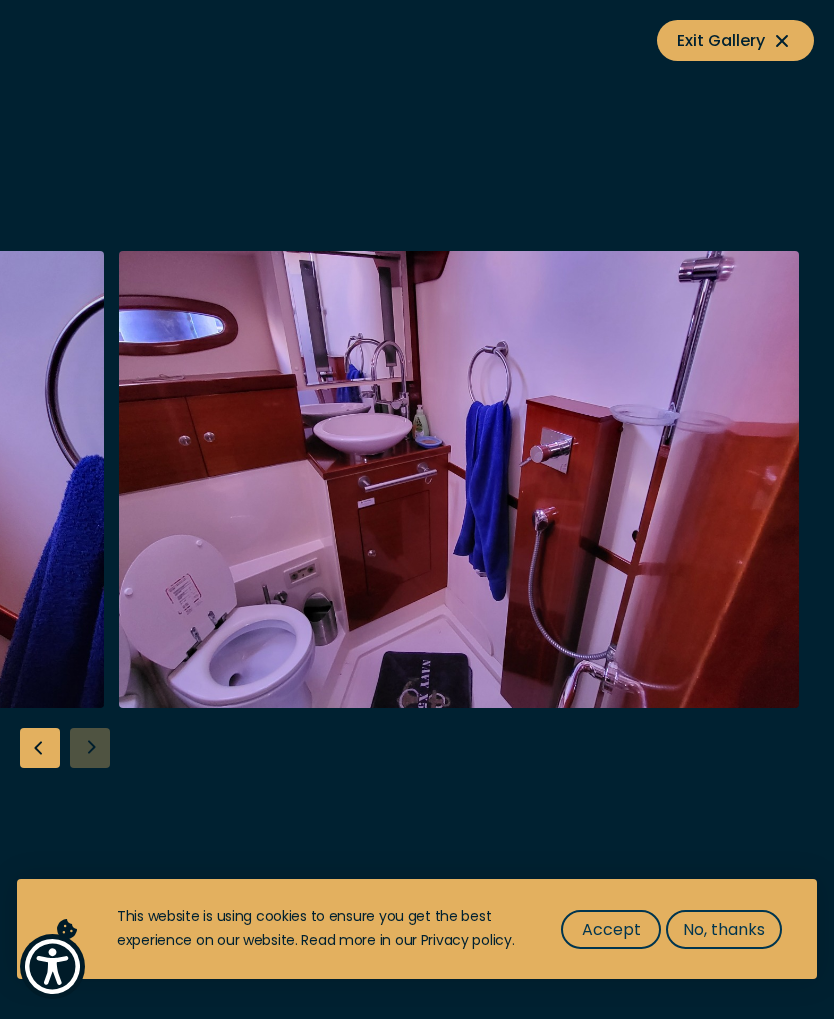 click at bounding box center (417, 509) 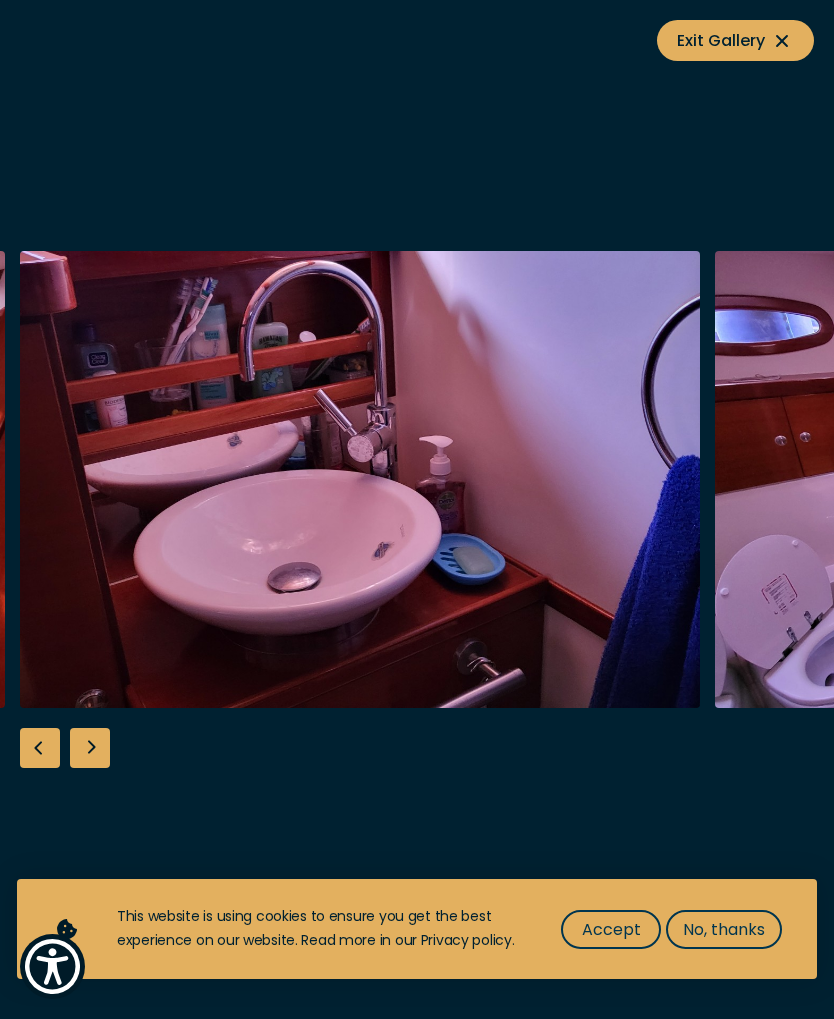click at bounding box center (40, 748) 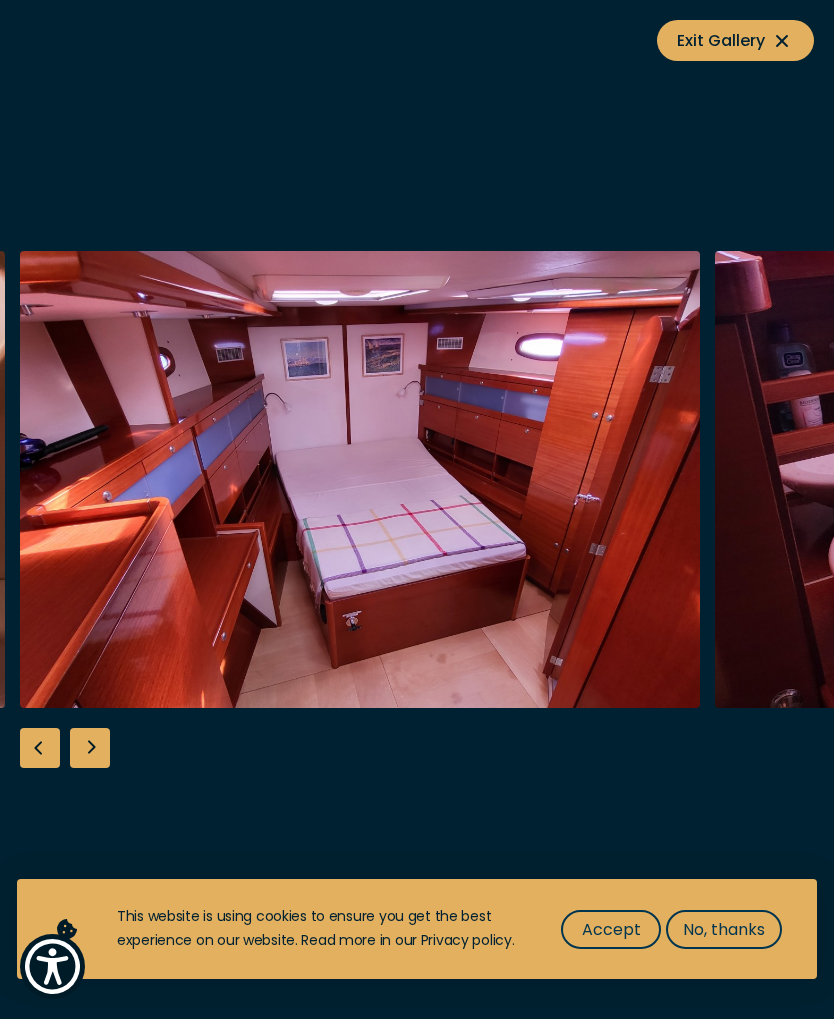 click at bounding box center [40, 748] 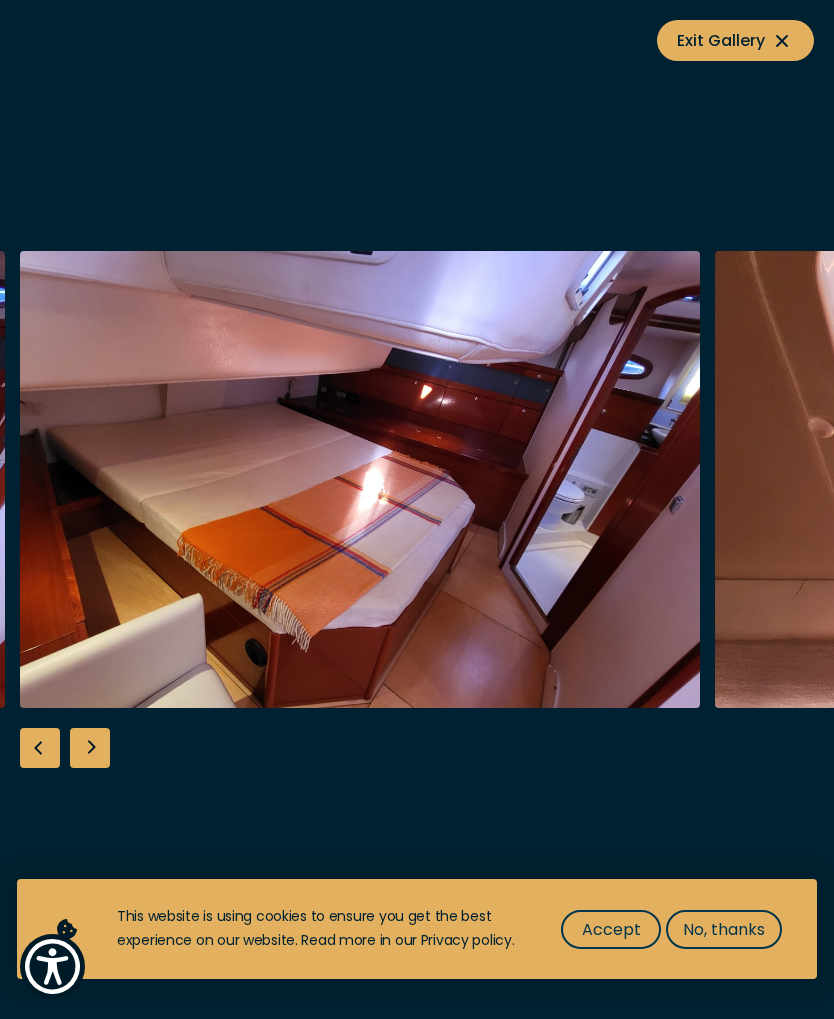 click at bounding box center [40, 748] 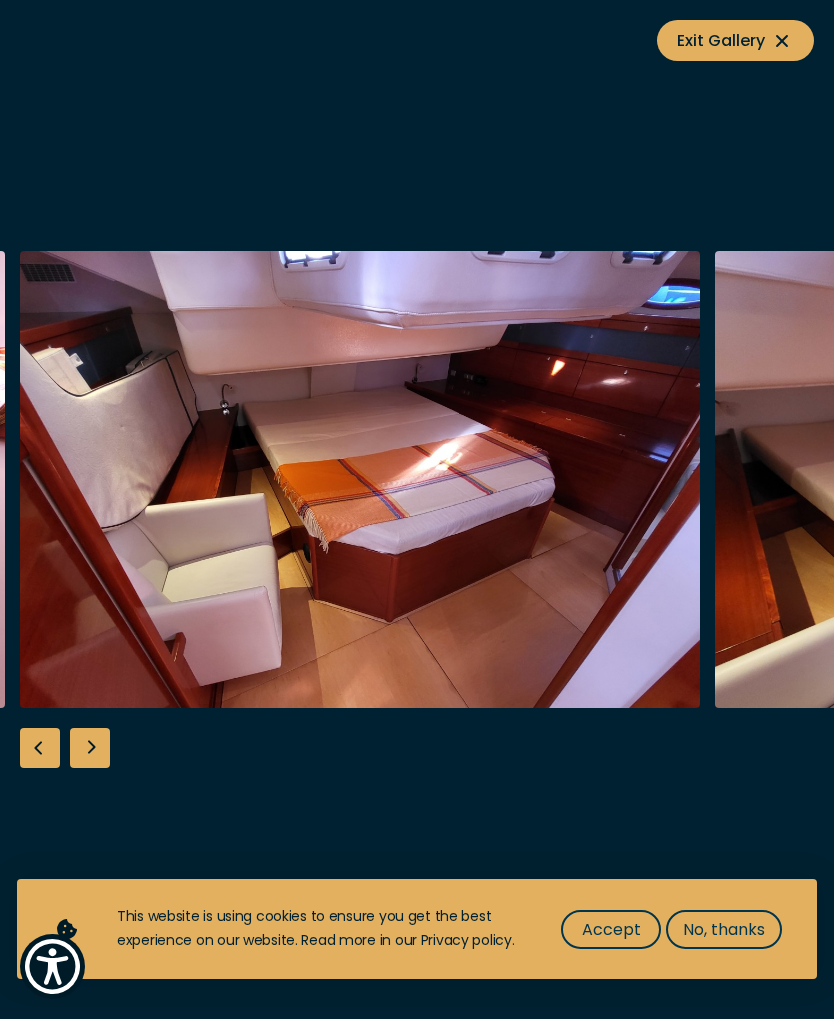 click at bounding box center [40, 748] 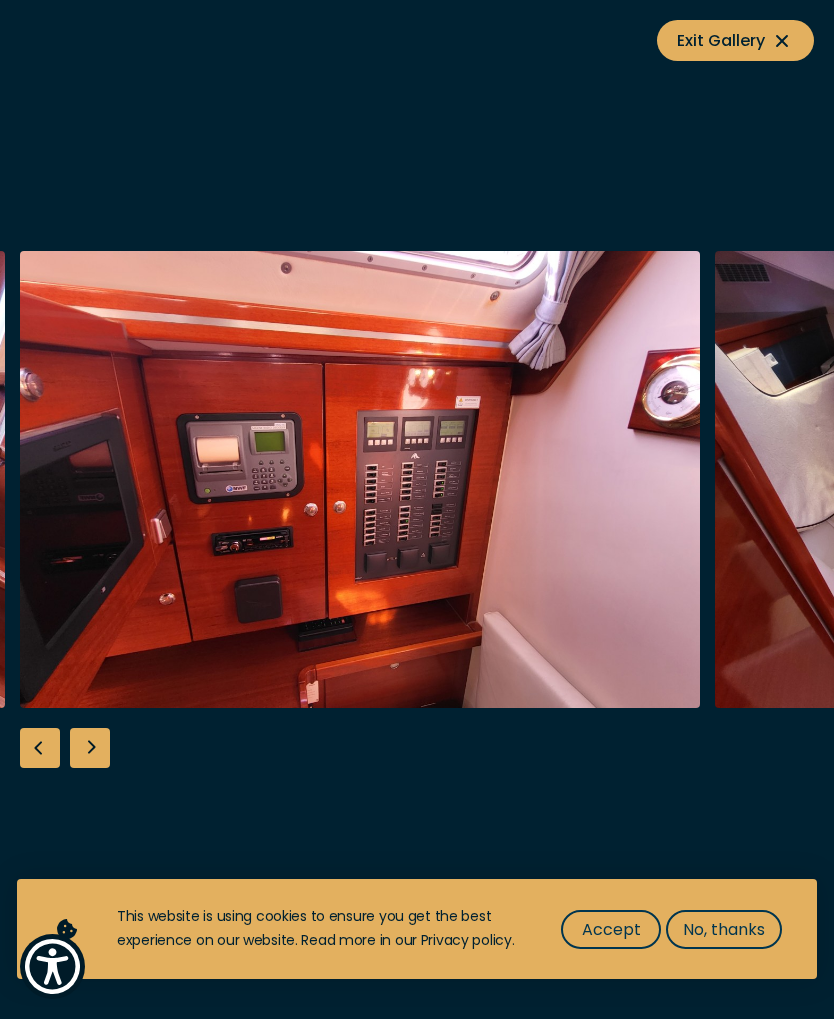 click at bounding box center [40, 748] 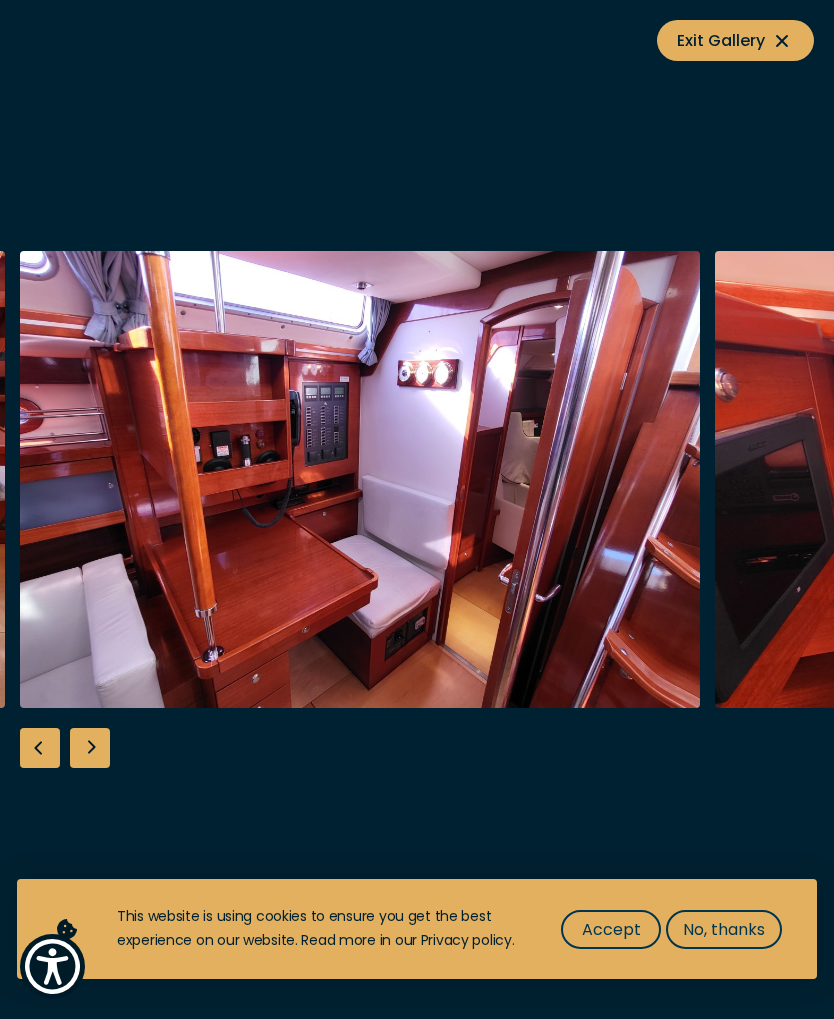 click at bounding box center (40, 748) 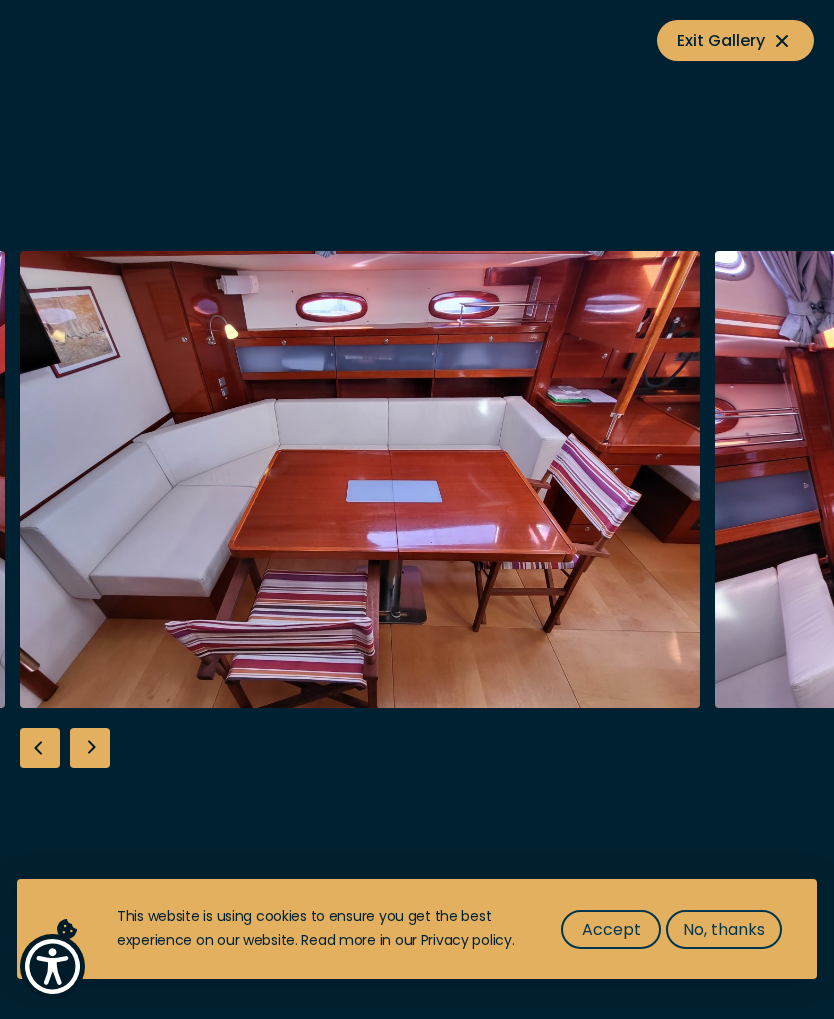 click at bounding box center (40, 748) 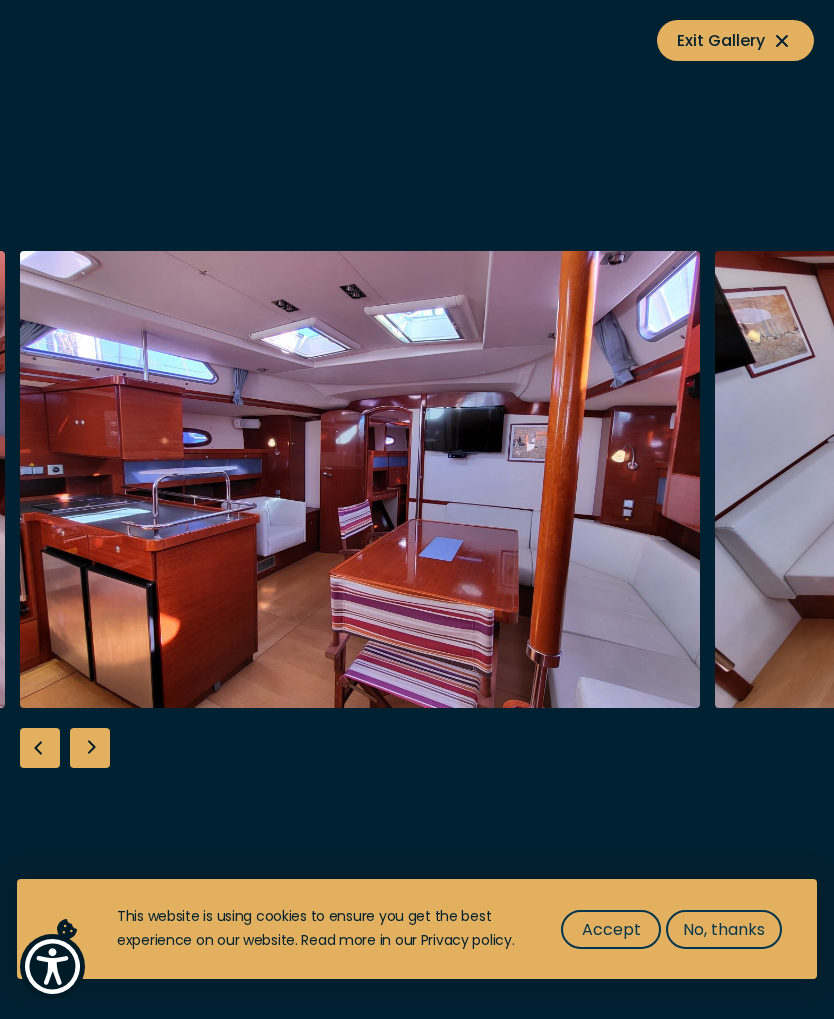 click at bounding box center [40, 748] 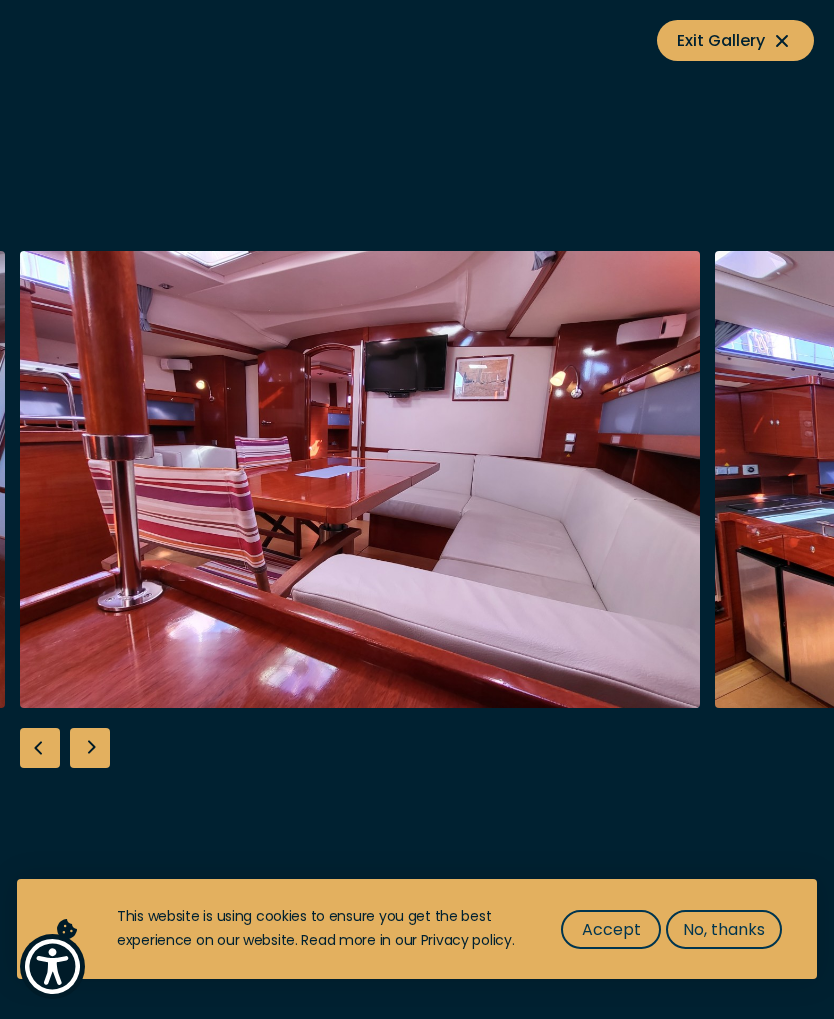 click at bounding box center (40, 748) 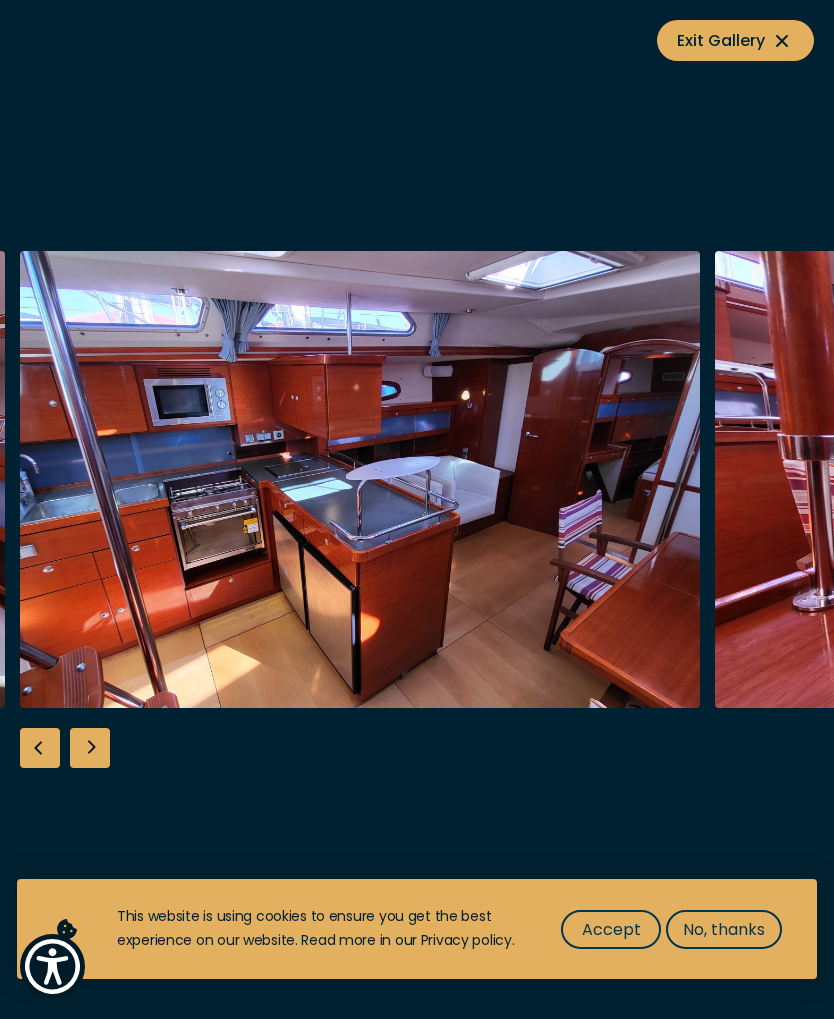 click at bounding box center (40, 748) 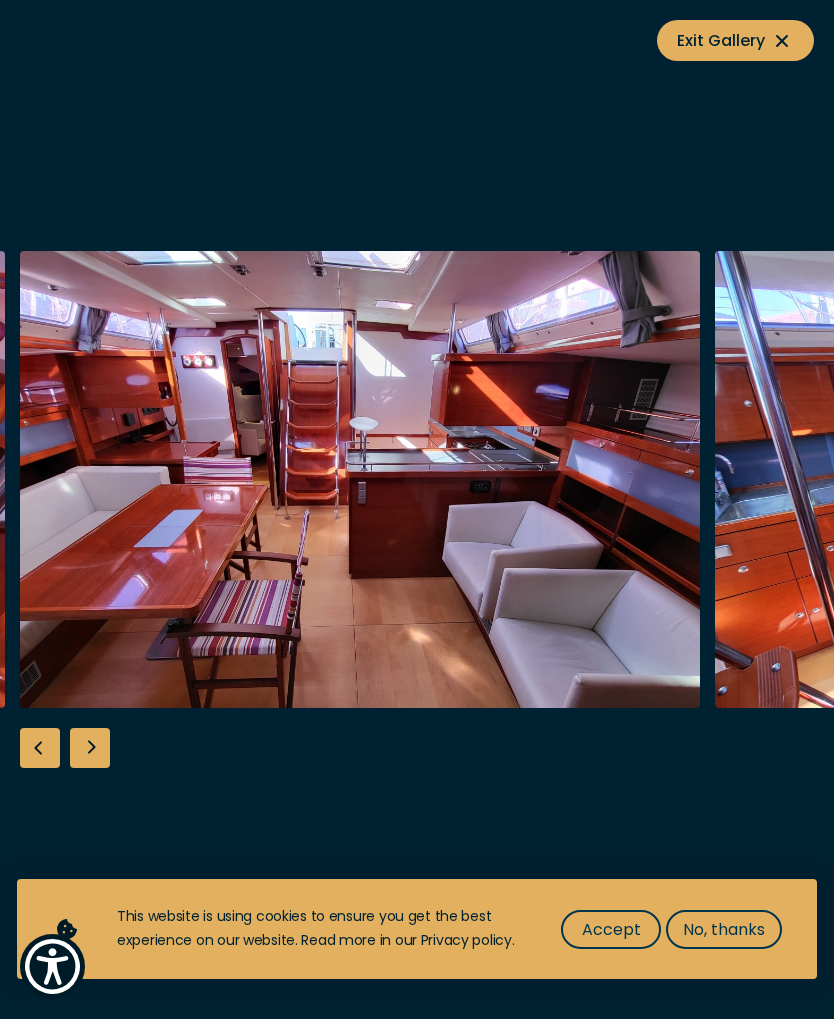 click at bounding box center [40, 748] 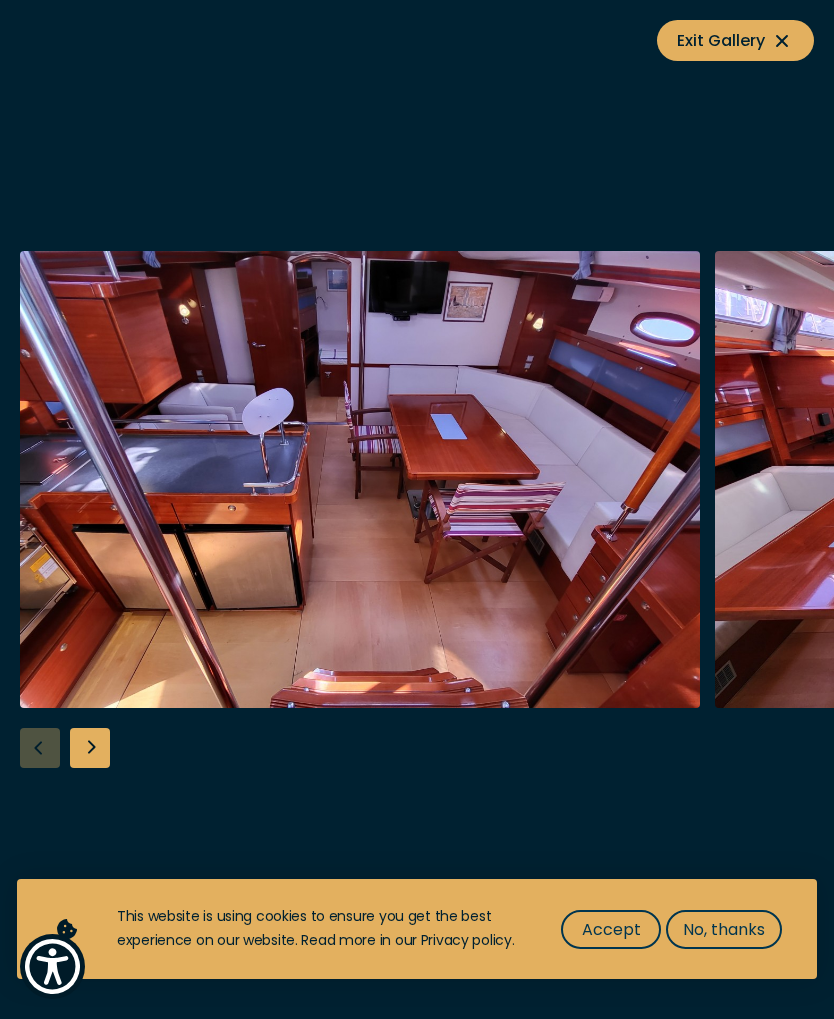 click at bounding box center (417, 509) 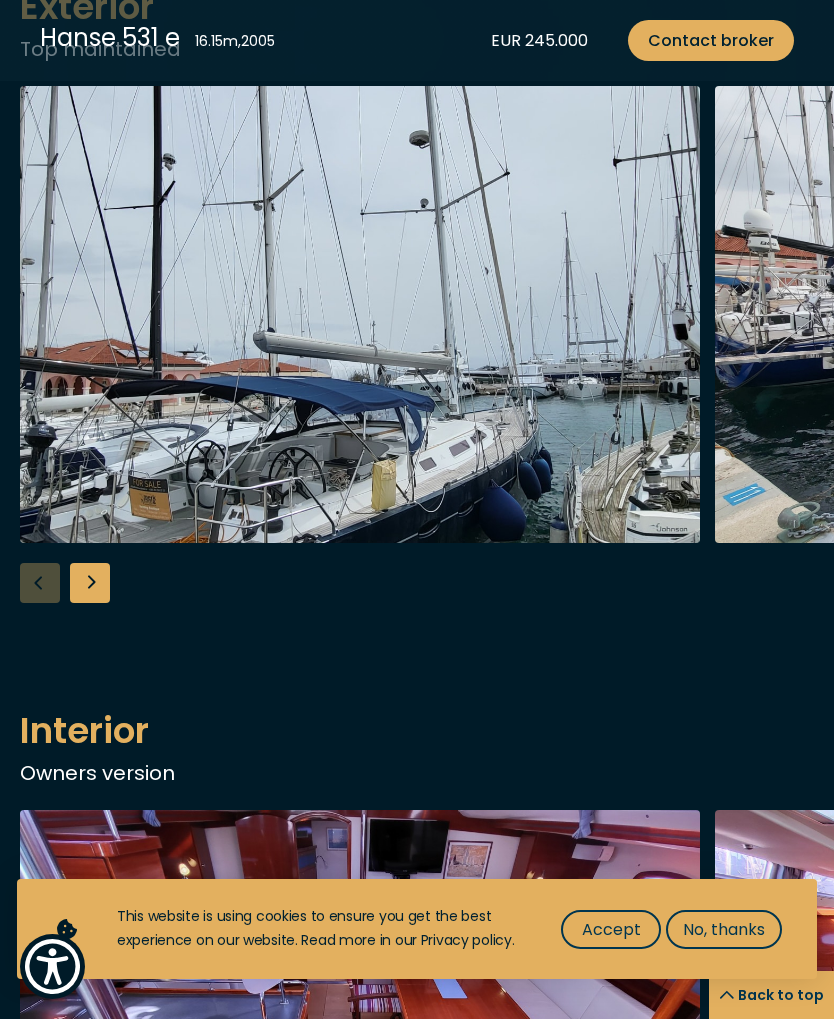 scroll, scrollTop: 1314, scrollLeft: 0, axis: vertical 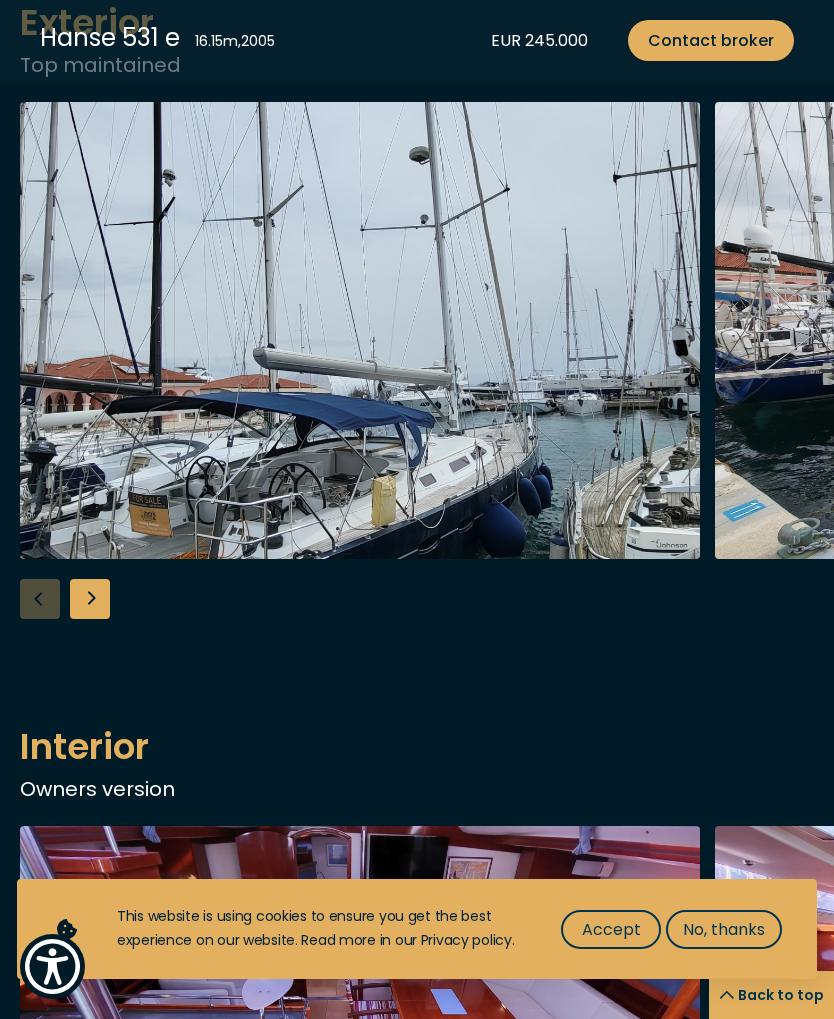 click at bounding box center [360, 330] 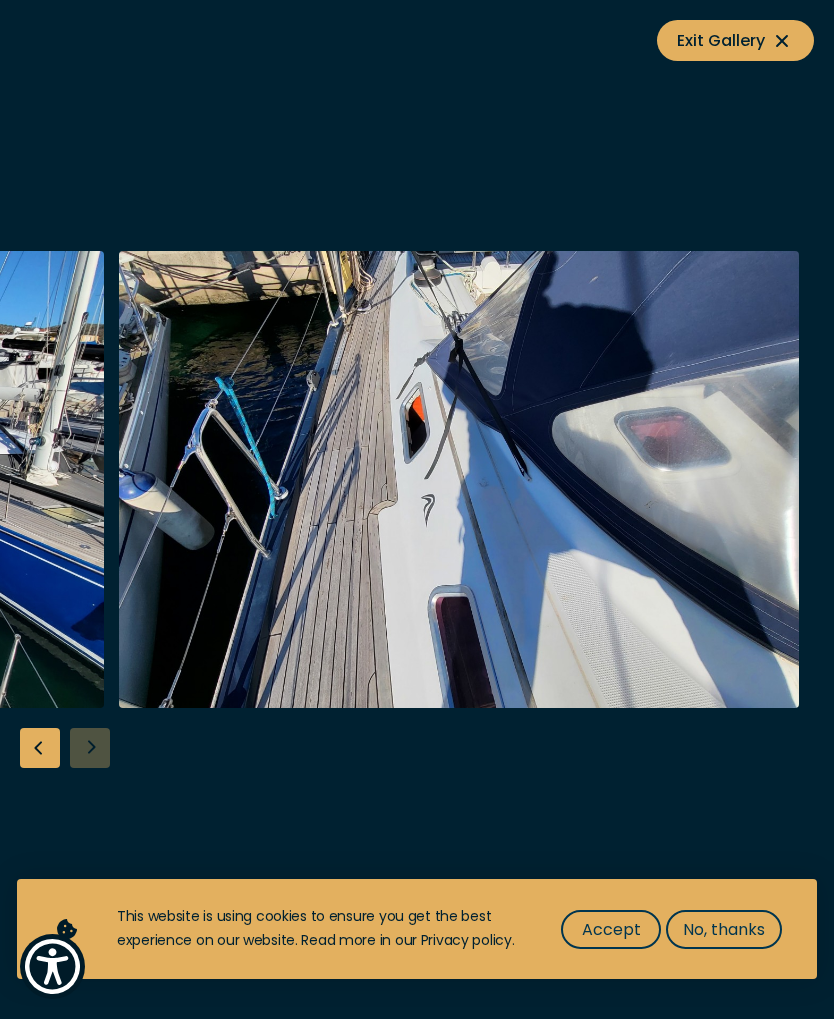 click on "Exit Gallery" at bounding box center [735, 40] 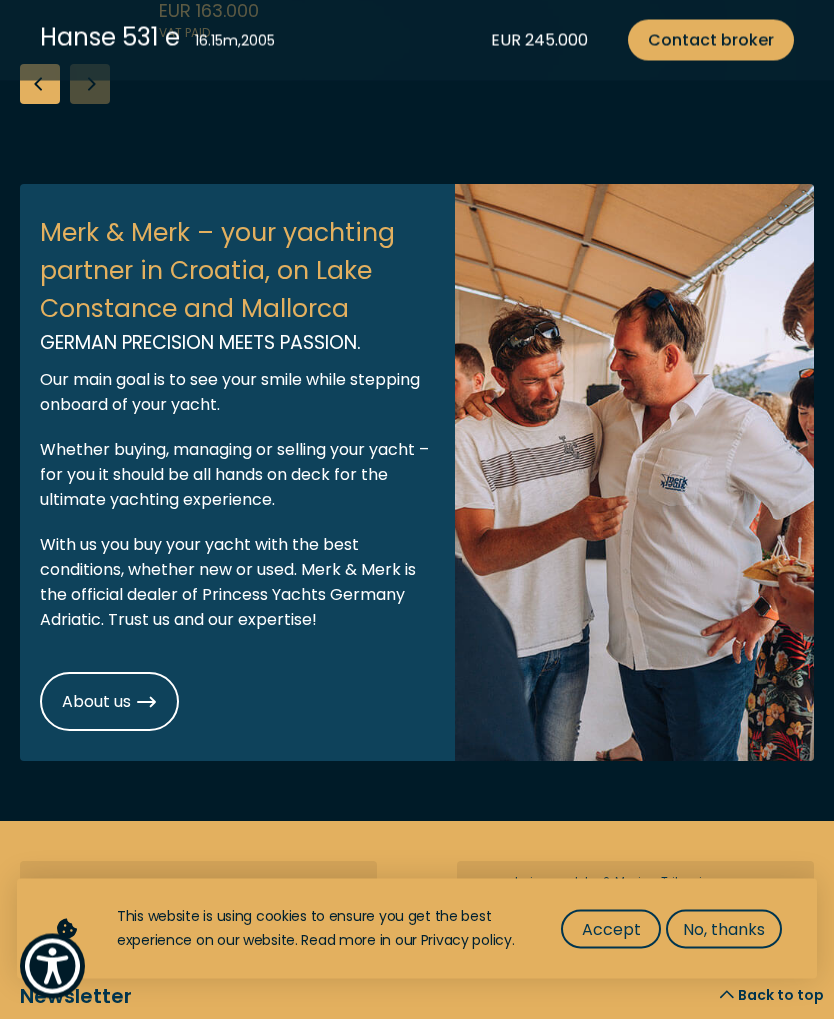scroll, scrollTop: 3726, scrollLeft: 0, axis: vertical 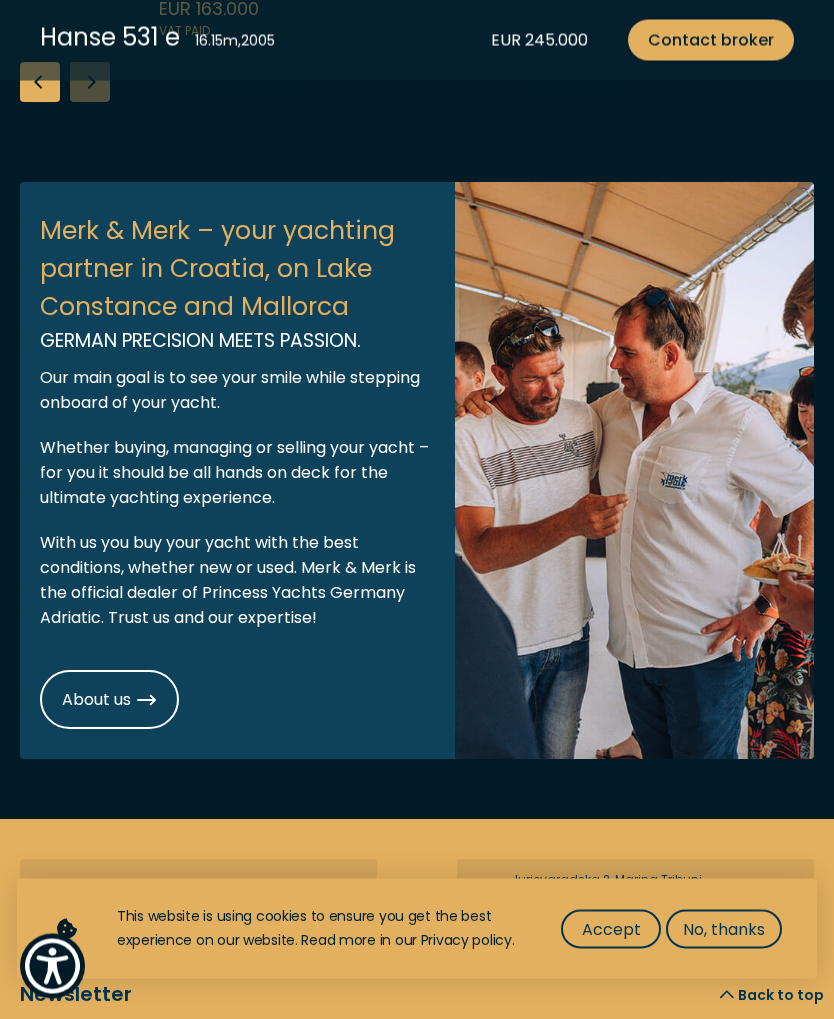 click on "About us" at bounding box center (109, 700) 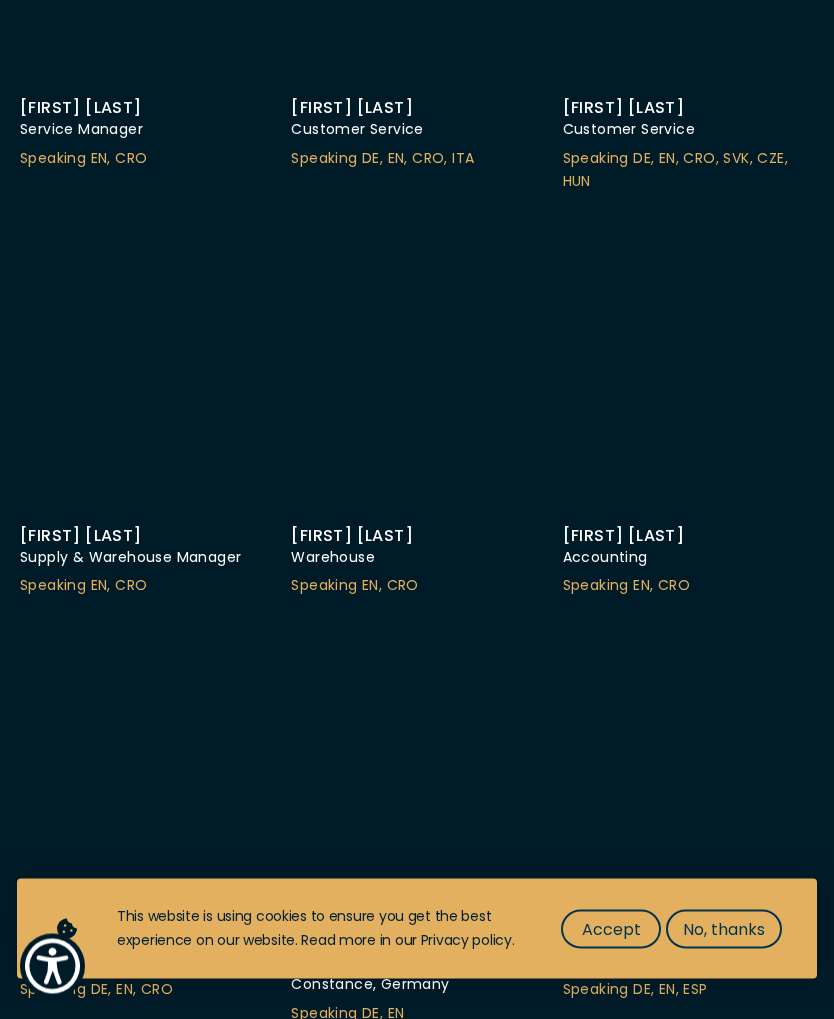 scroll, scrollTop: 0, scrollLeft: 0, axis: both 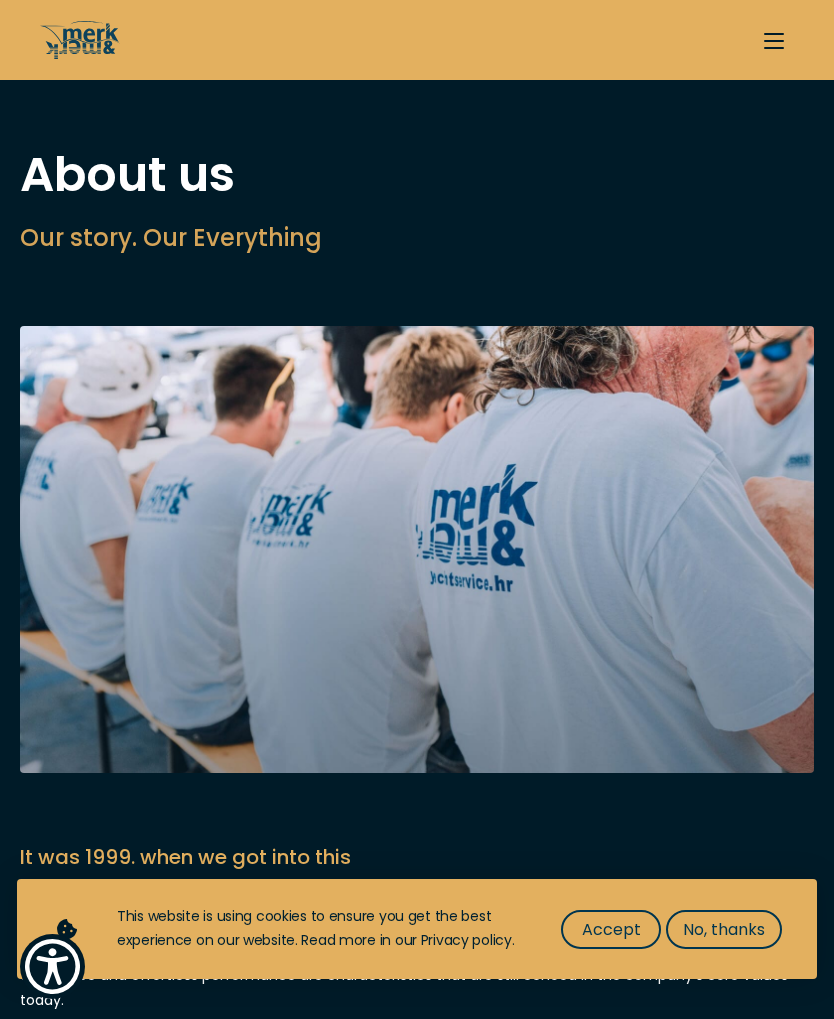 click on "Accept" at bounding box center [611, 929] 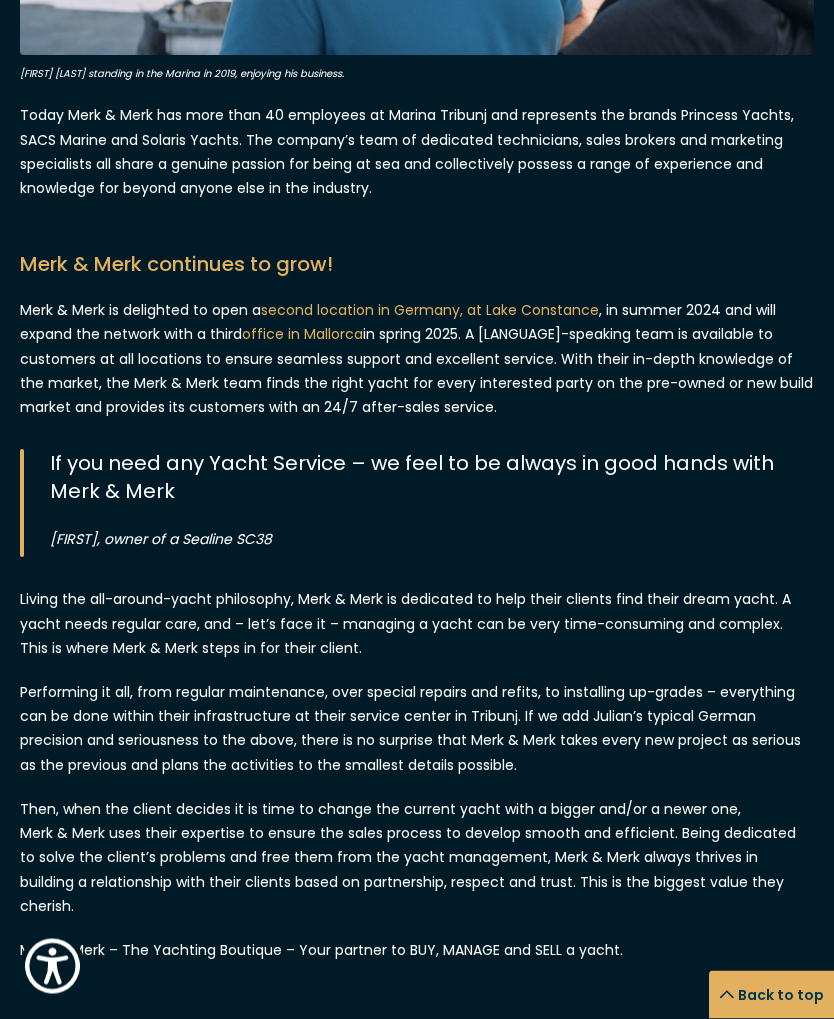 scroll, scrollTop: 1468, scrollLeft: 0, axis: vertical 